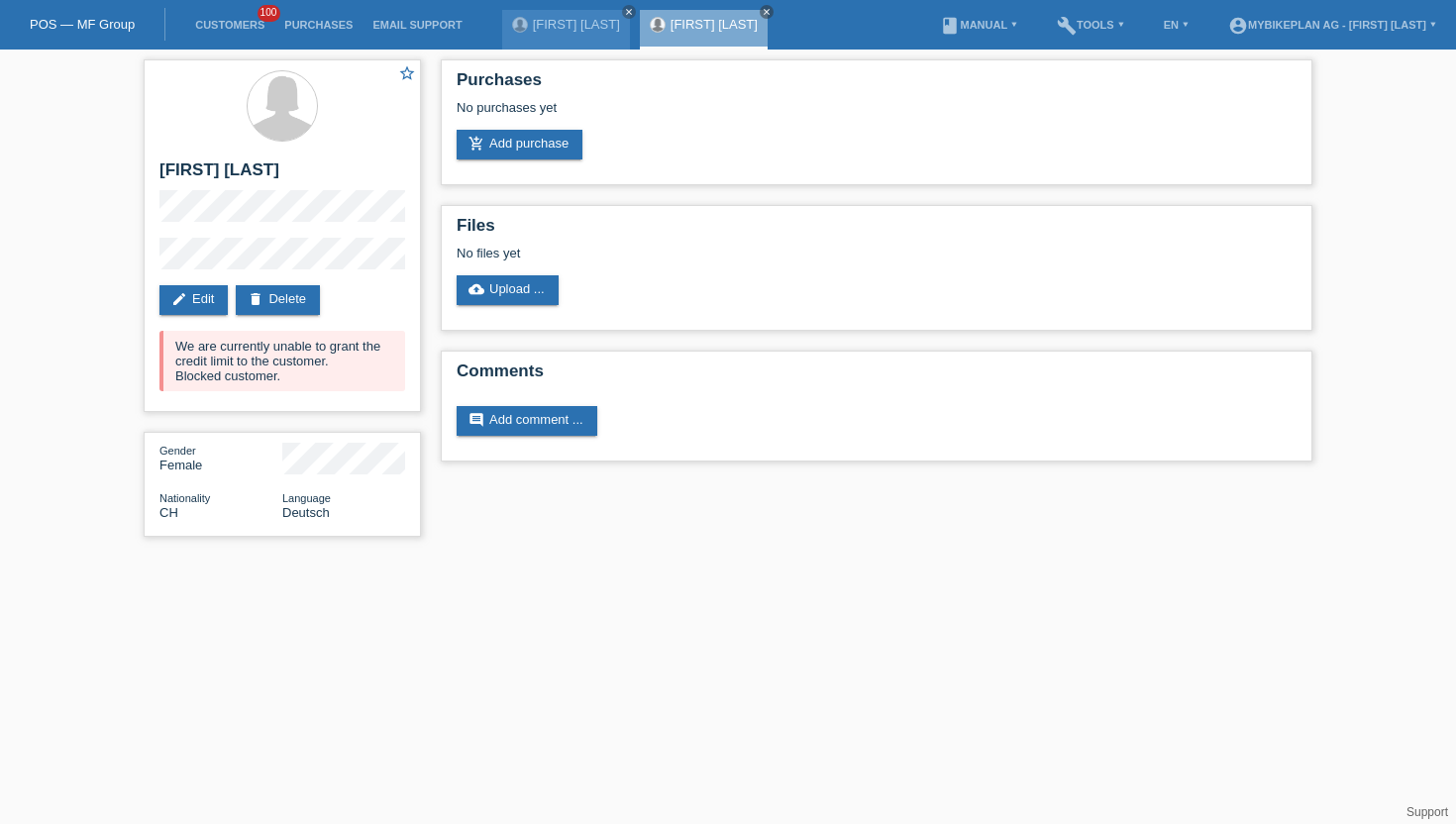 scroll, scrollTop: 0, scrollLeft: 0, axis: both 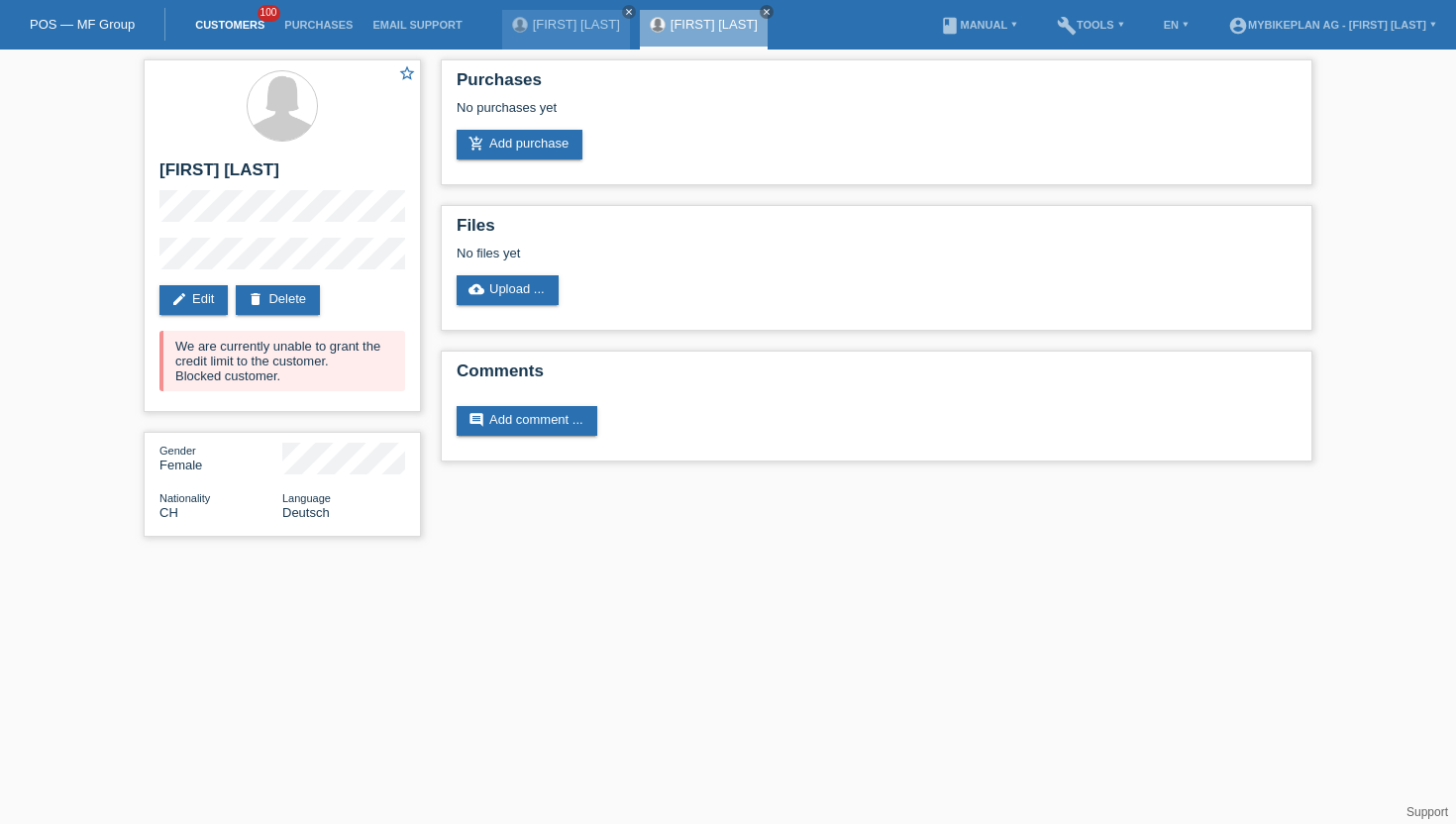 click on "Customers" at bounding box center [230, 25] 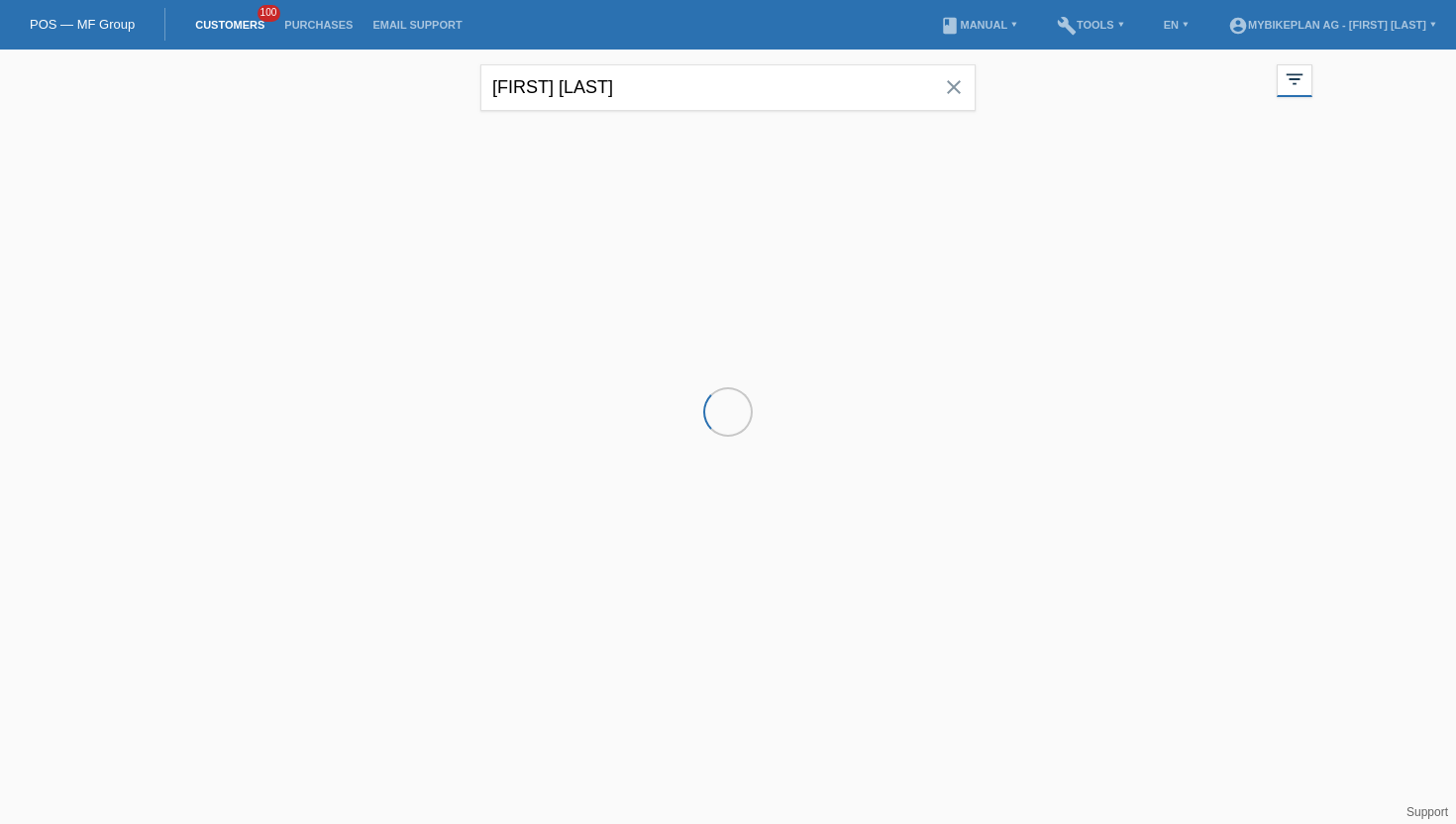 scroll, scrollTop: 0, scrollLeft: 0, axis: both 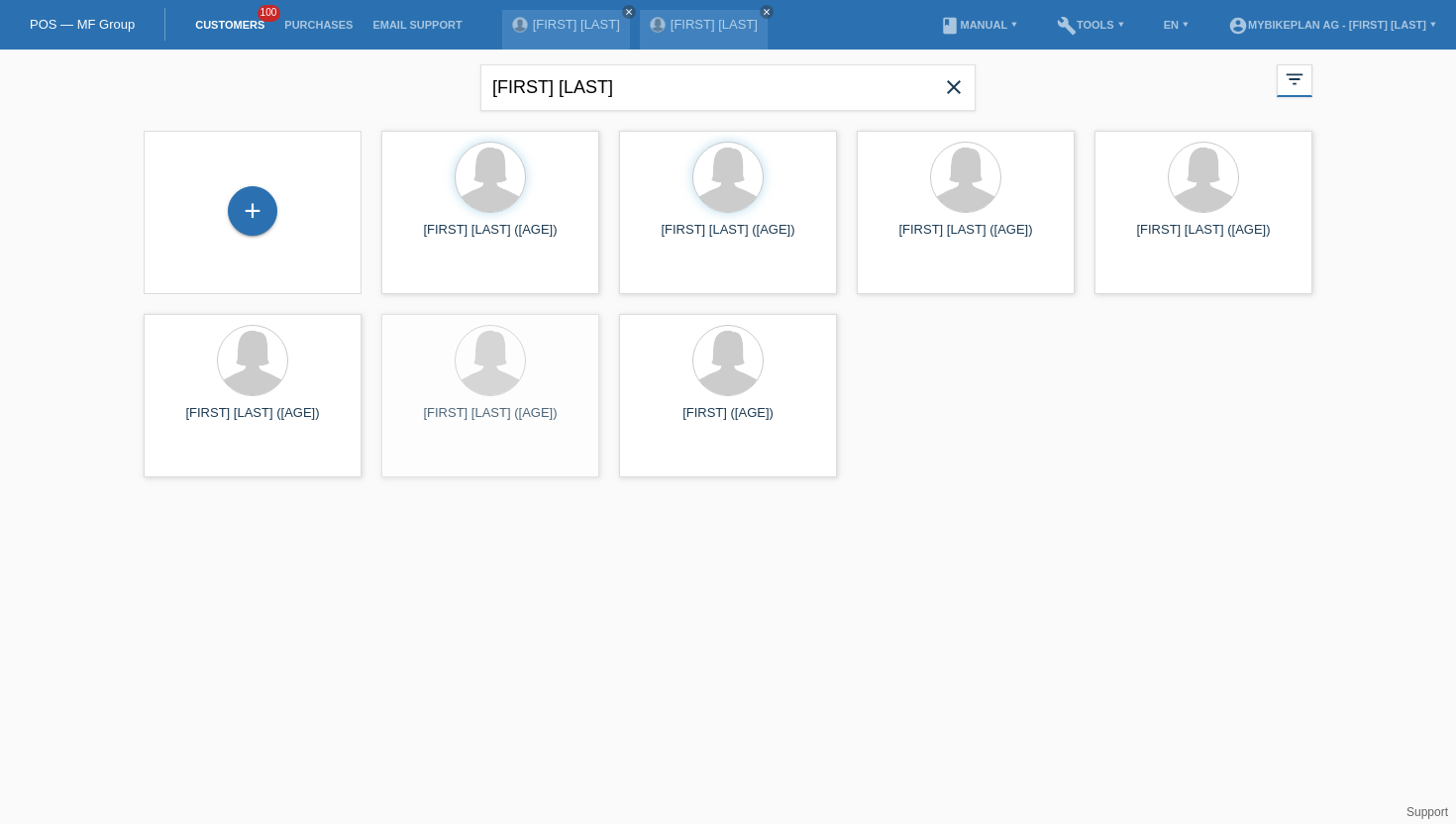 click on "+" at bounding box center (253, 212) 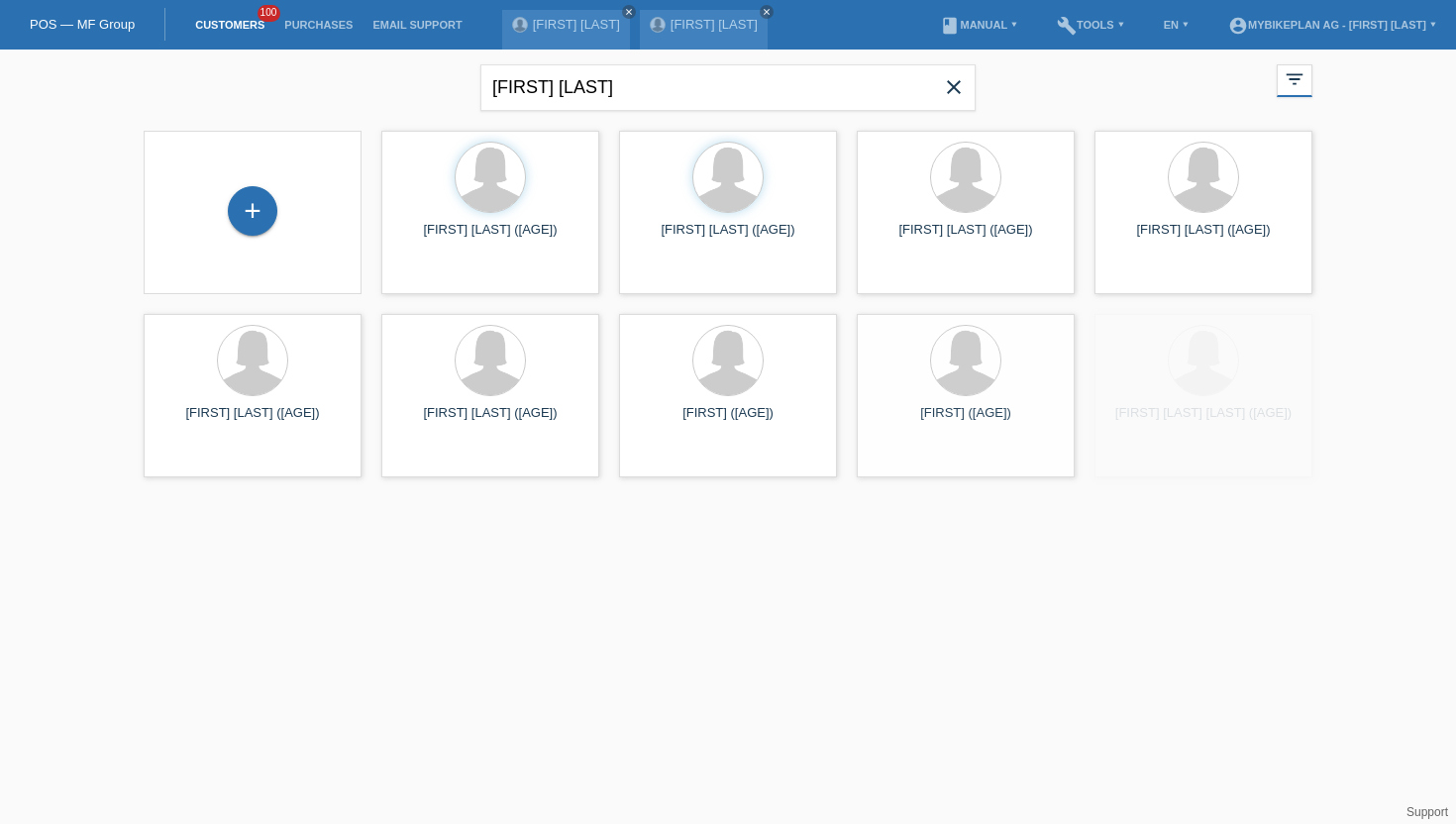 click on "+" at bounding box center (253, 212) 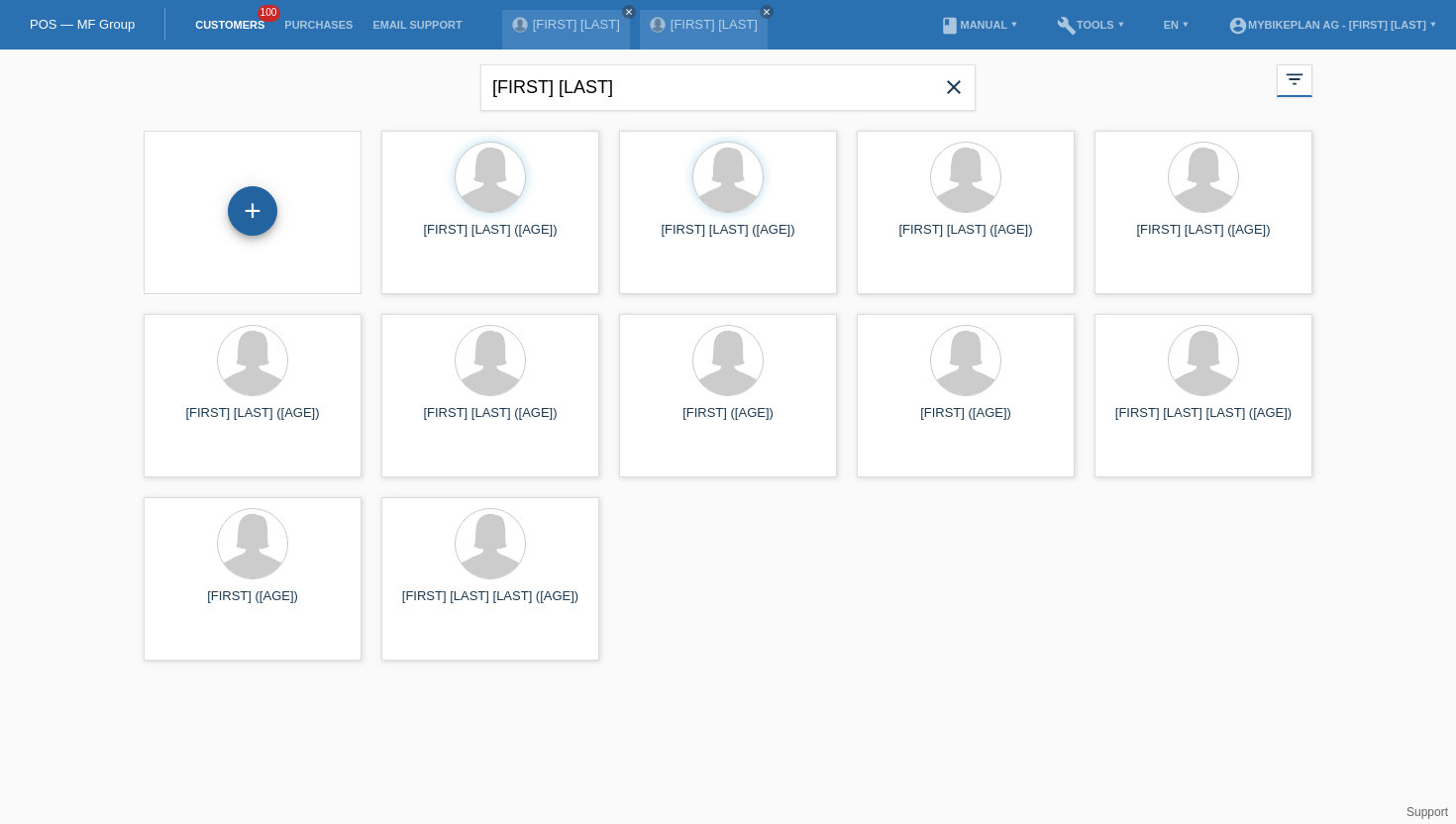 click on "+" at bounding box center [253, 211] 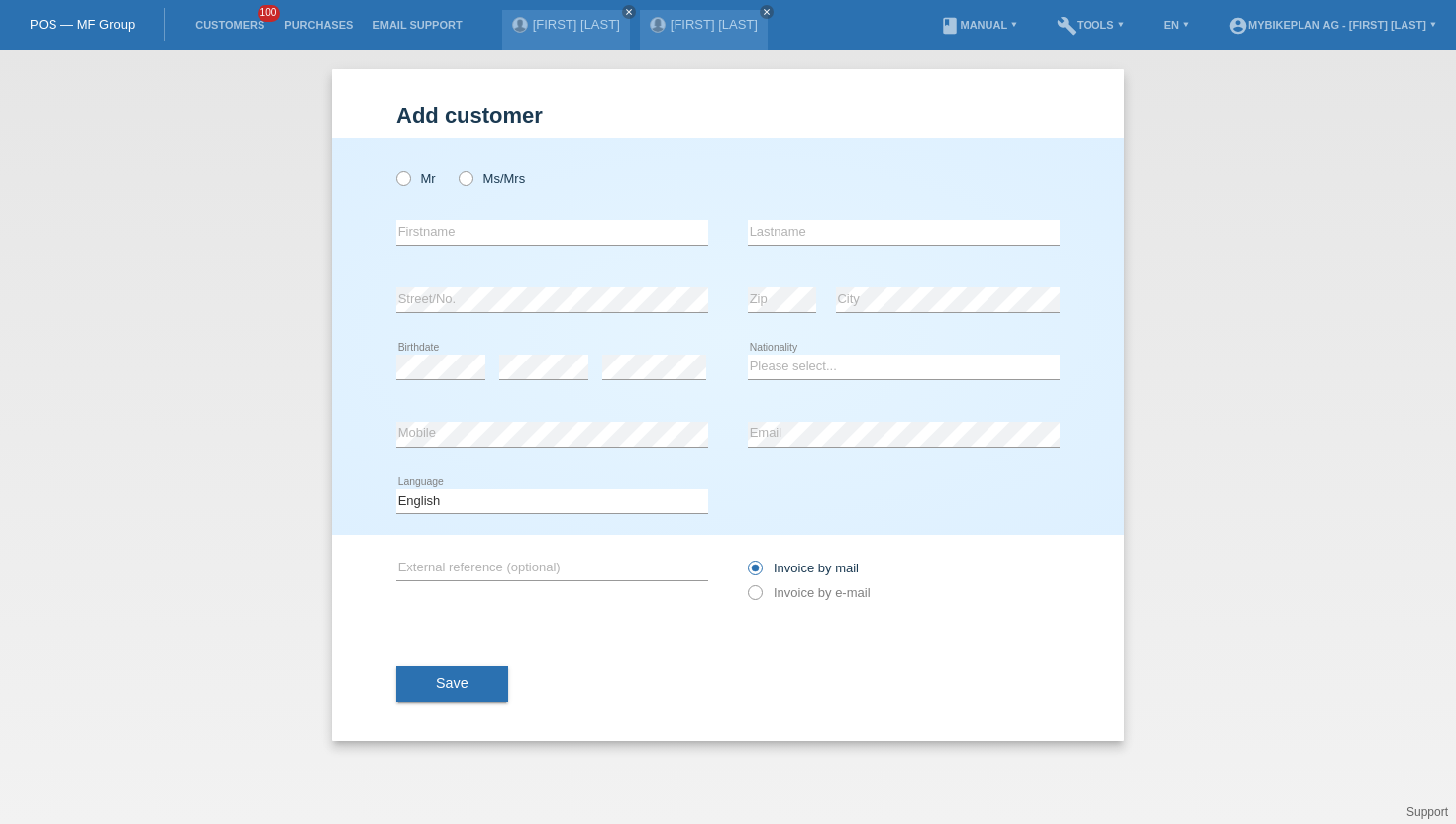 scroll, scrollTop: 0, scrollLeft: 0, axis: both 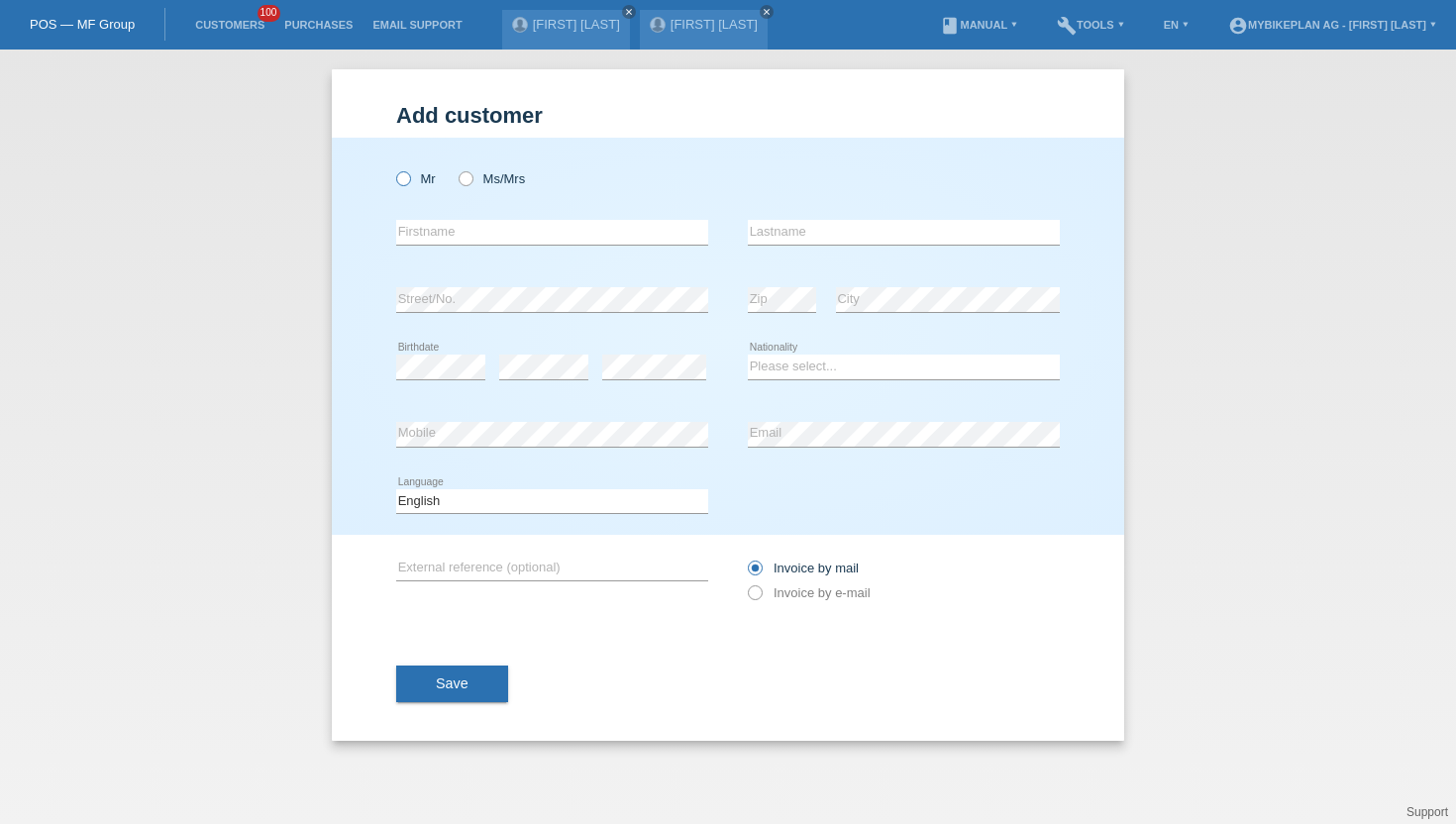 click at bounding box center [393, 168] 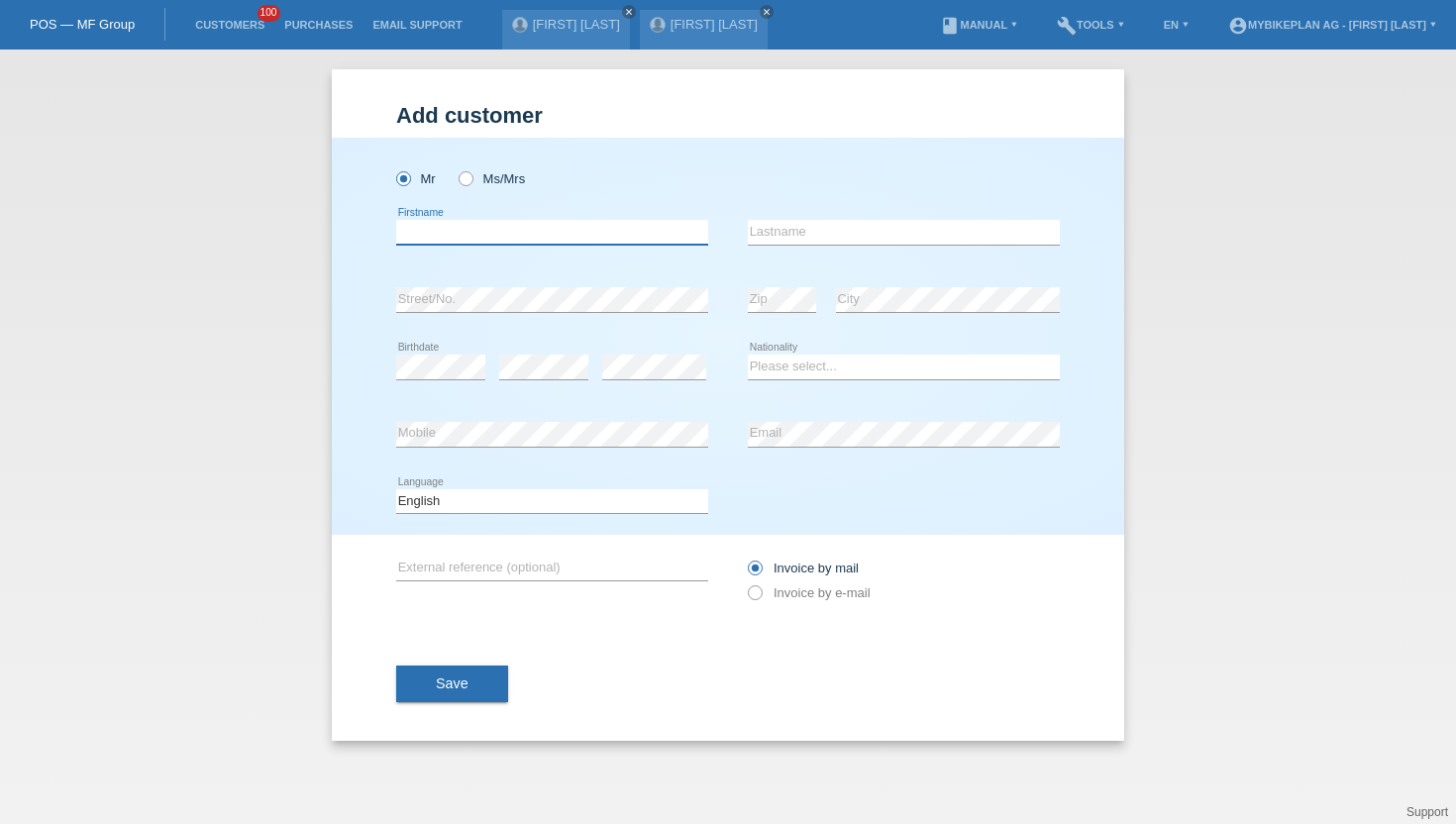 click at bounding box center [552, 232] 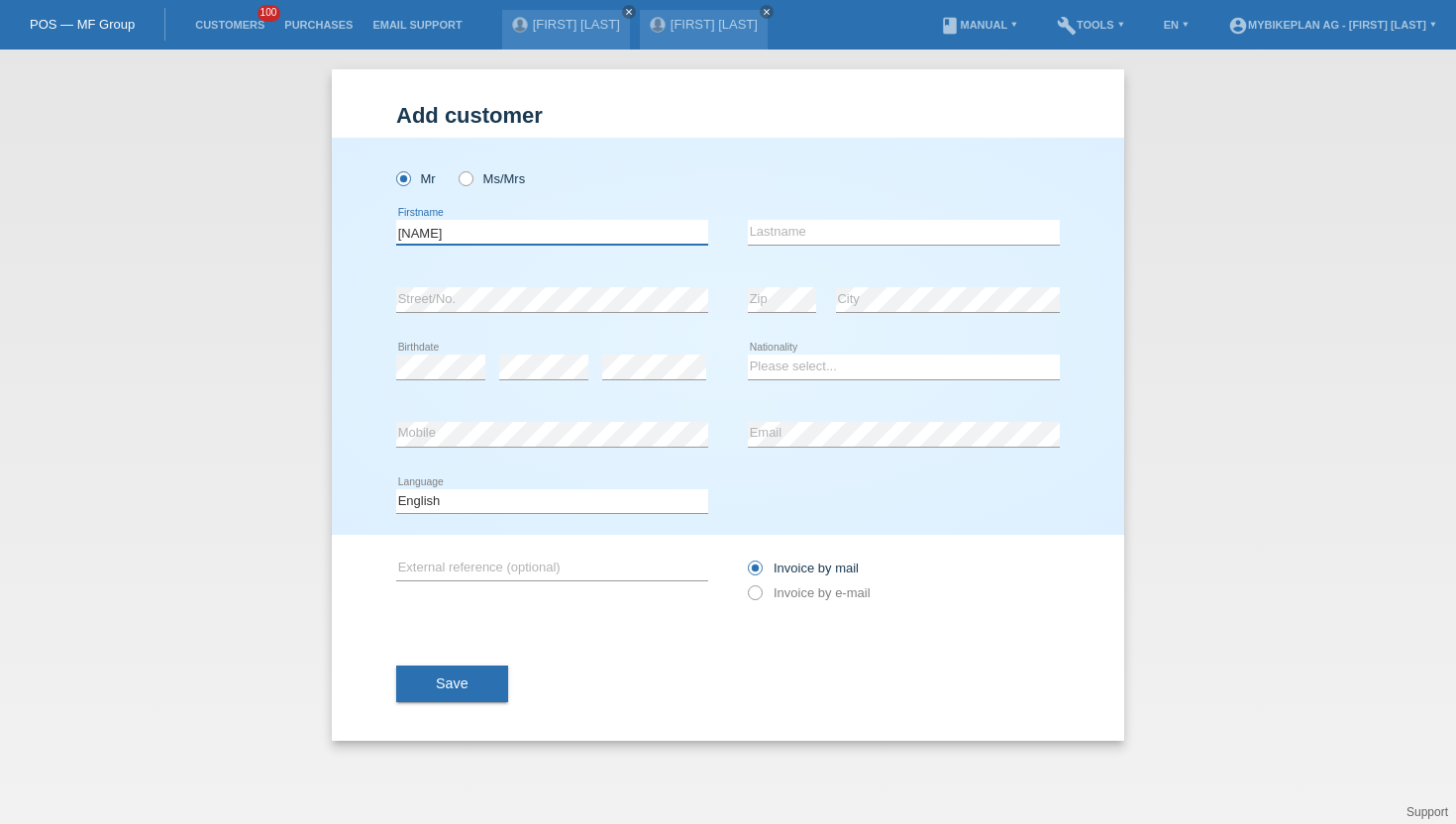type on "[FIRST]" 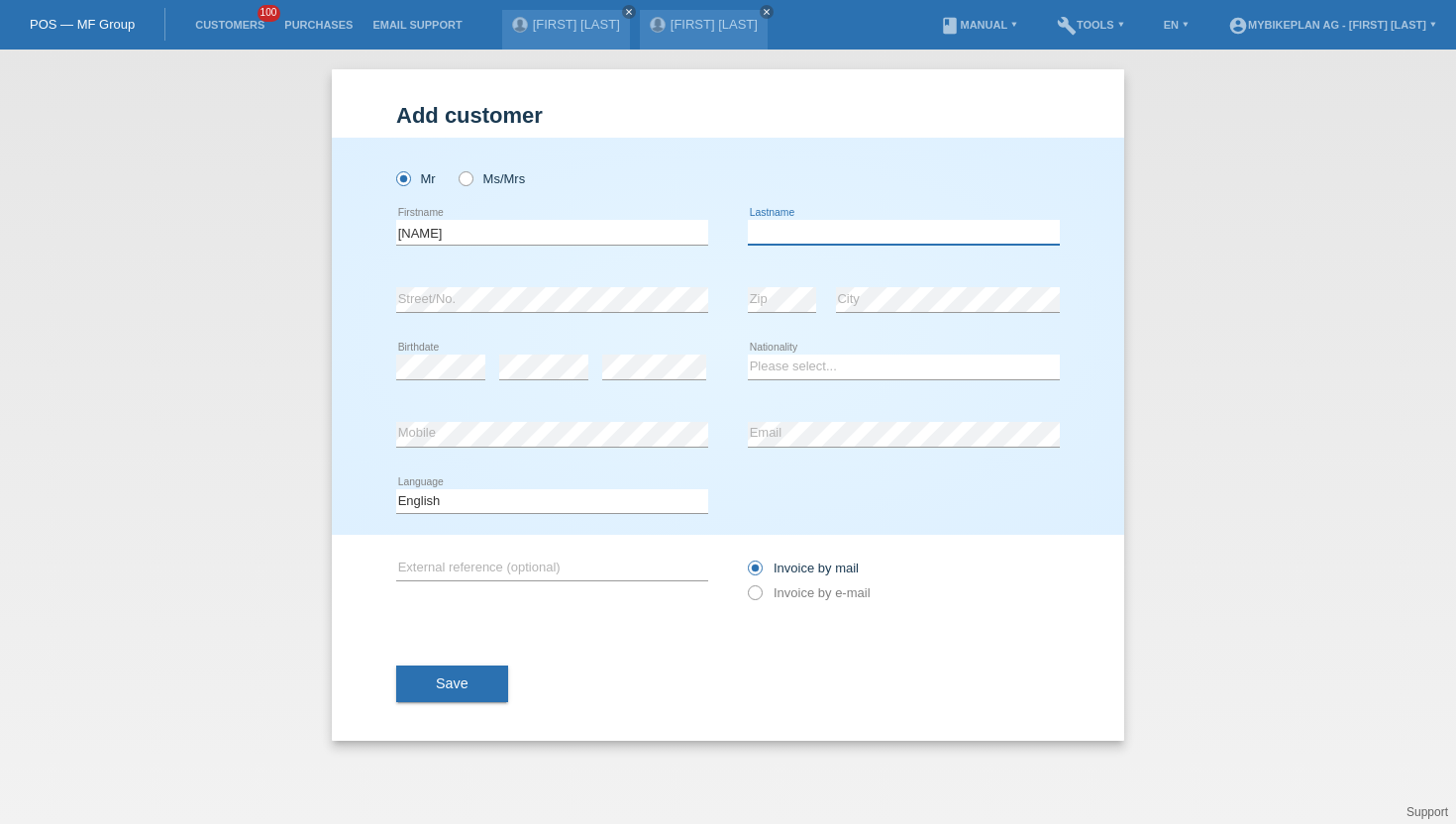 click at bounding box center (903, 232) 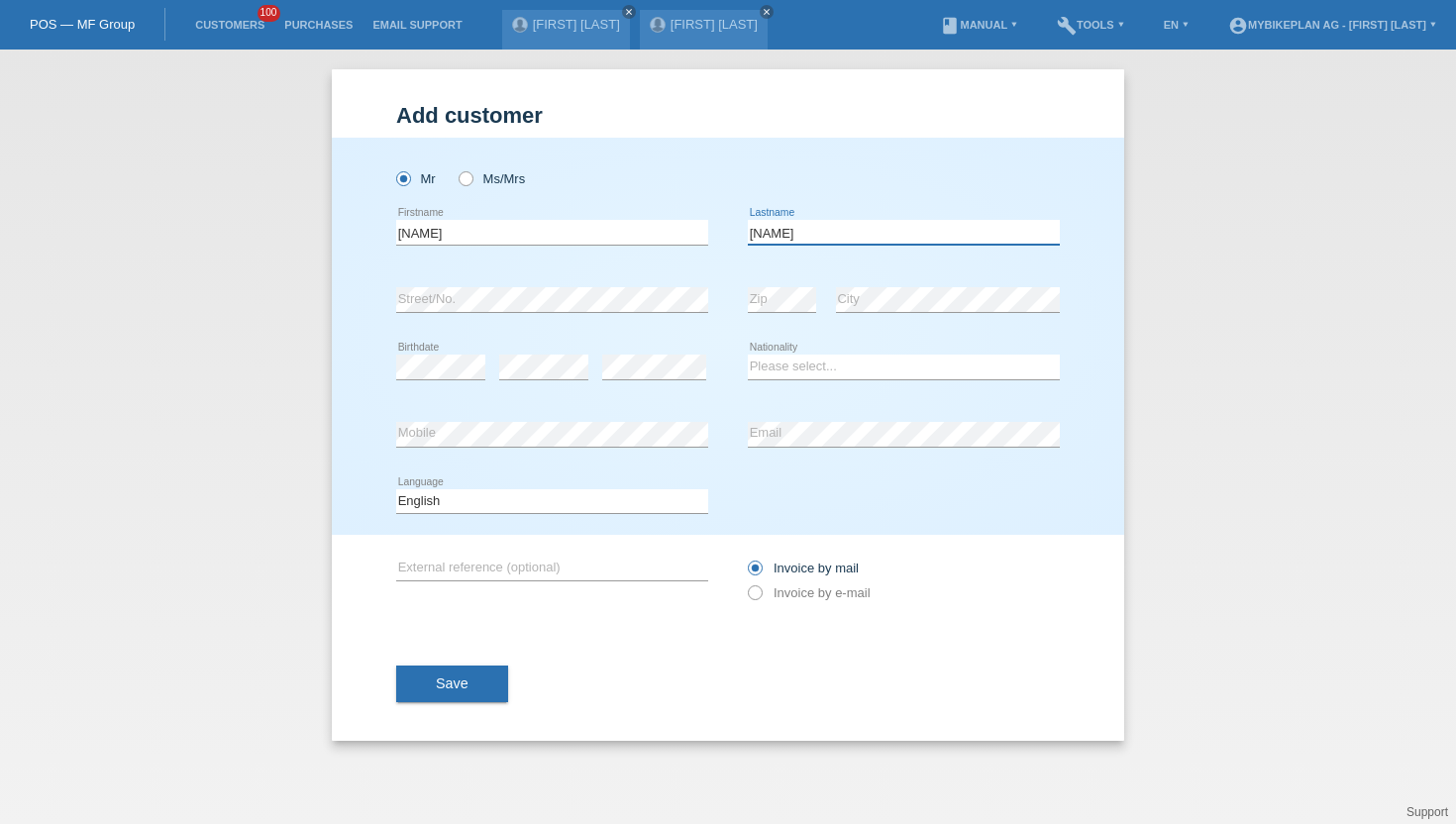 type on "[LAST]" 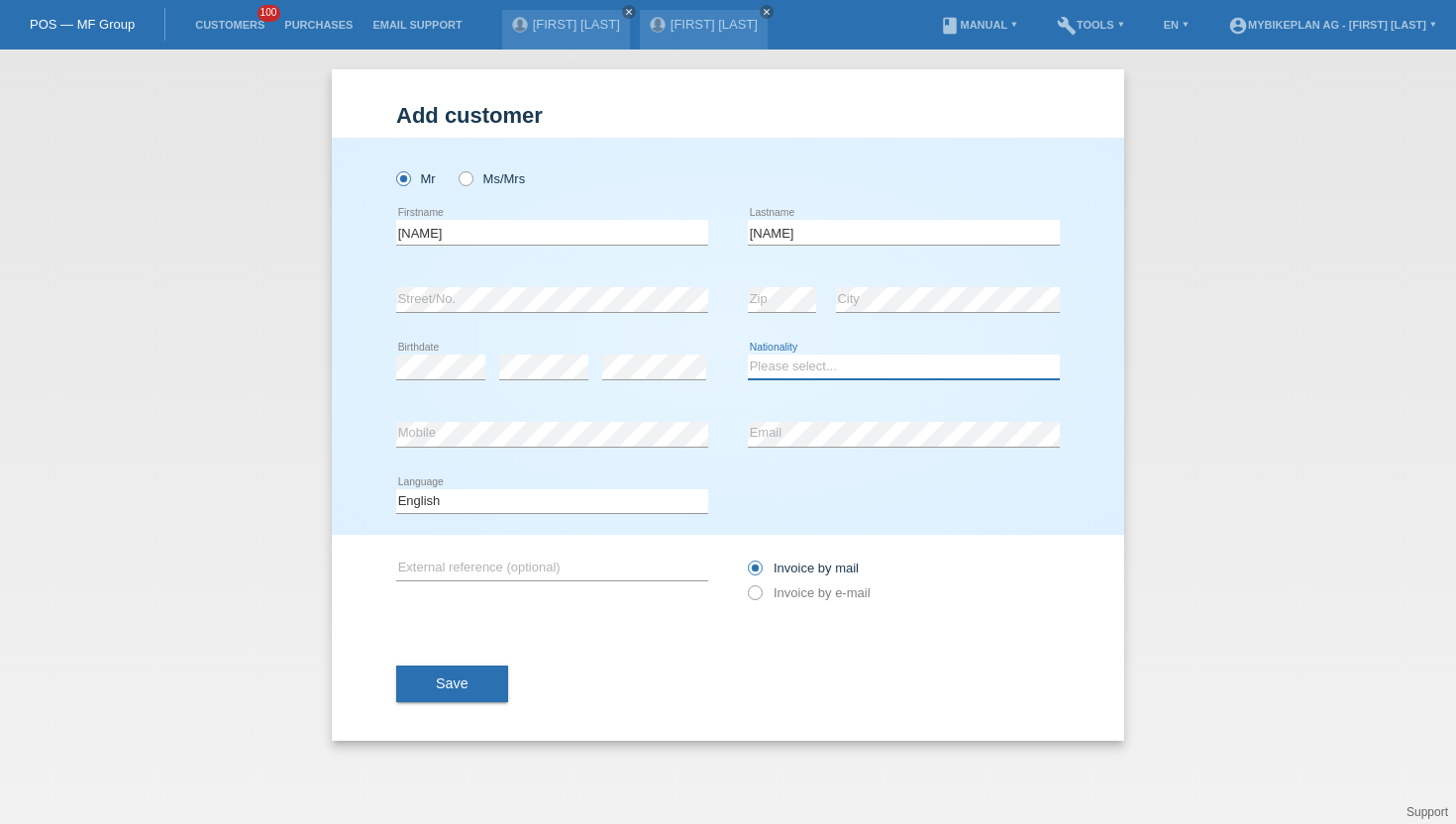 click on "Please select...
Switzerland
Austria
Germany
Liechtenstein
------------
Afghanistan
Åland Islands
Albania
Algeria
American Samoa Andorra Angola Anguilla Antarctica Antigua and Barbuda Argentina Armenia" at bounding box center [903, 366] 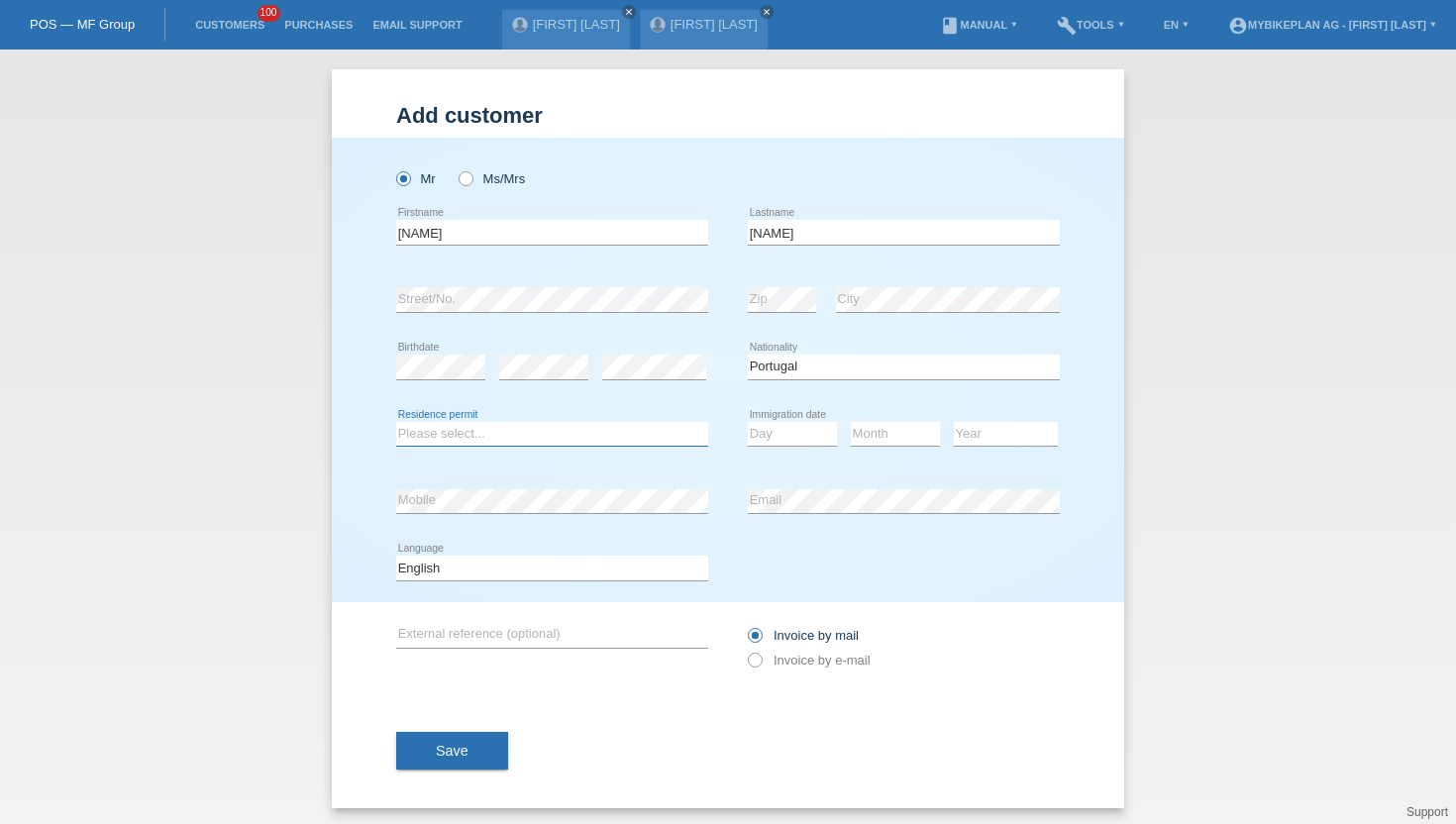 click on "Please select...
C
B
B - Refugee status
Other" at bounding box center [552, 434] 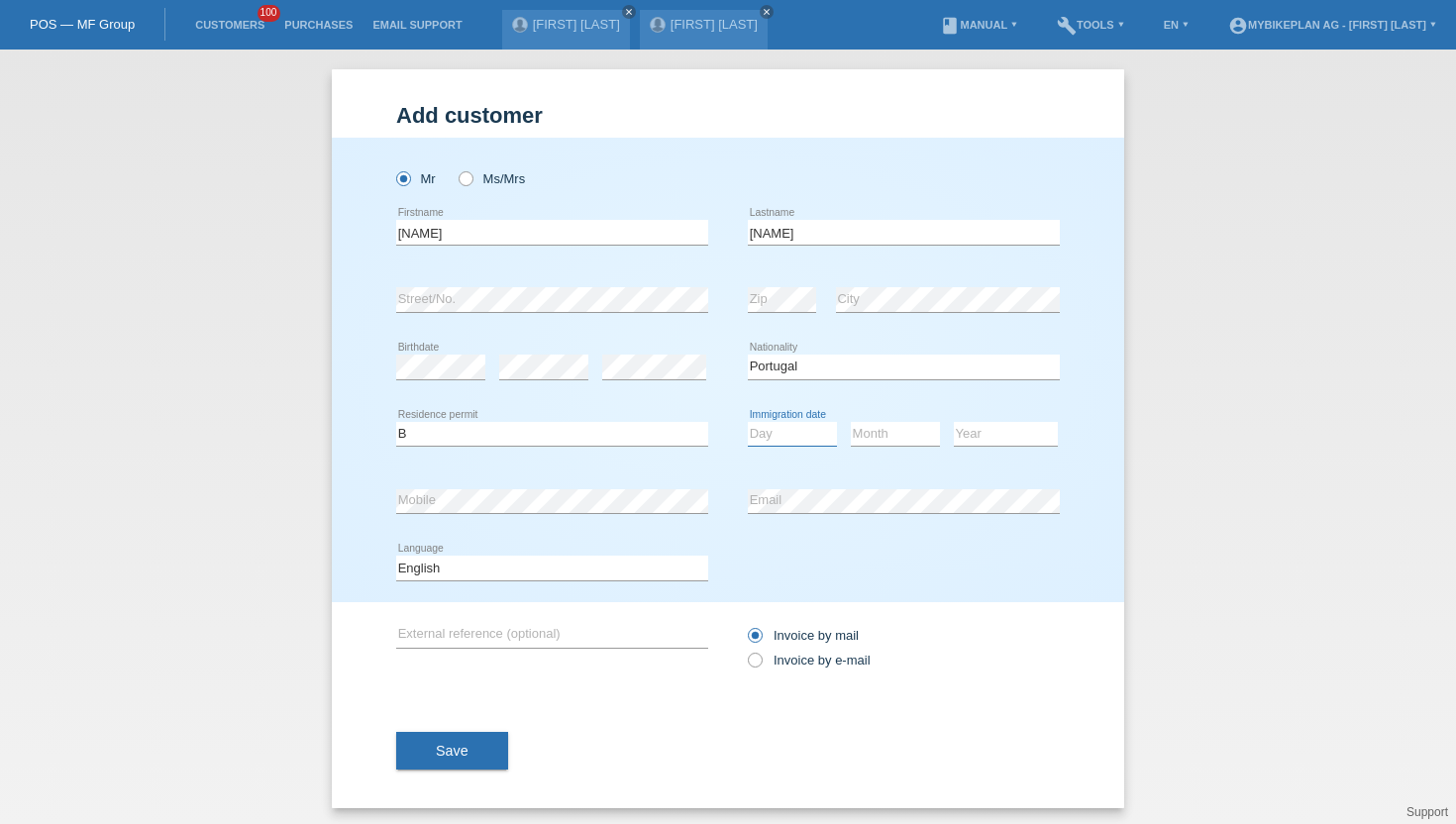click on "Day
01
02
03
04
05
06
07
08
09
10 11" at bounding box center [792, 434] 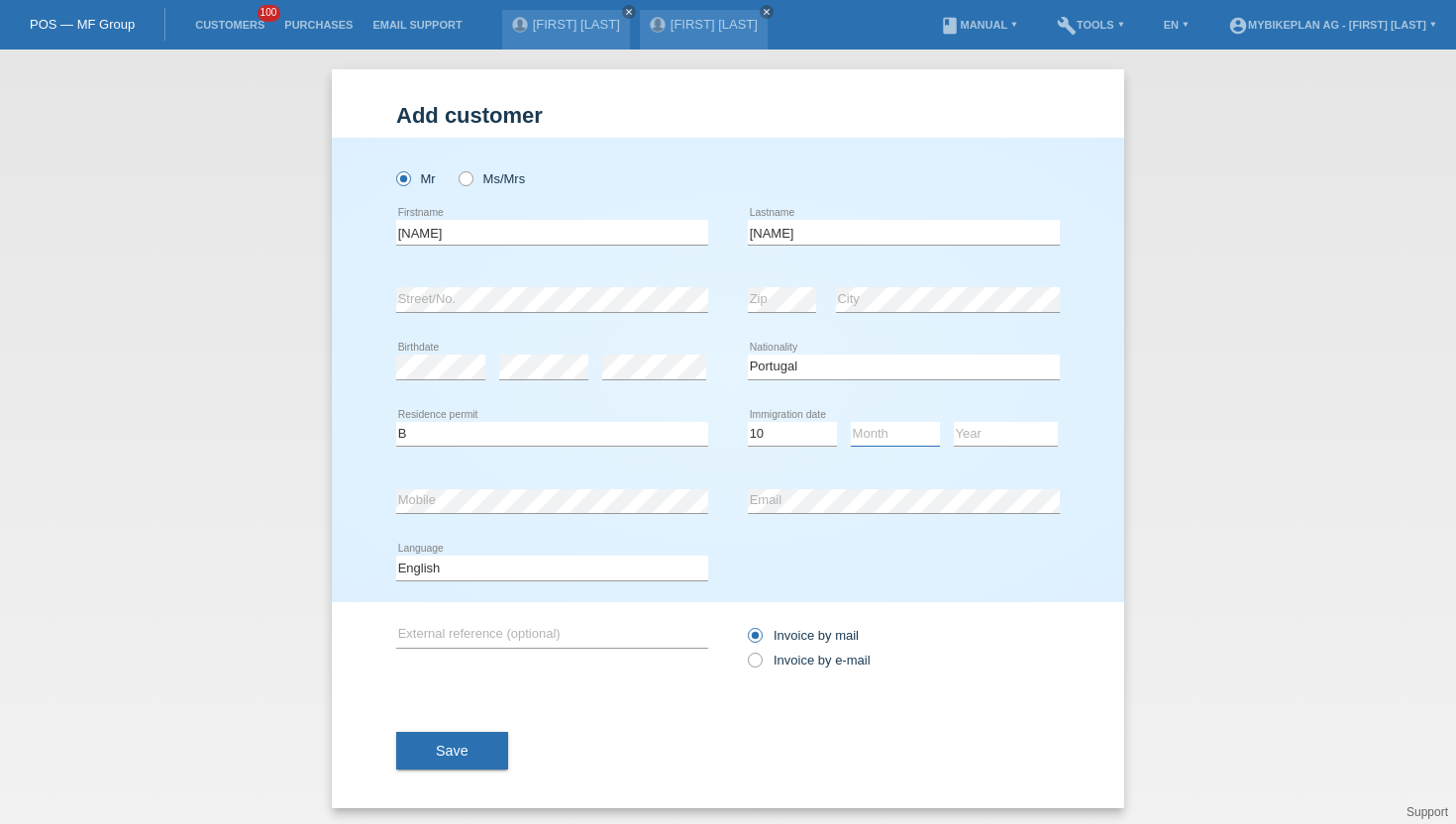 click on "Month
01
02
03
04
05
06
07
08
09
10 11" at bounding box center (895, 434) 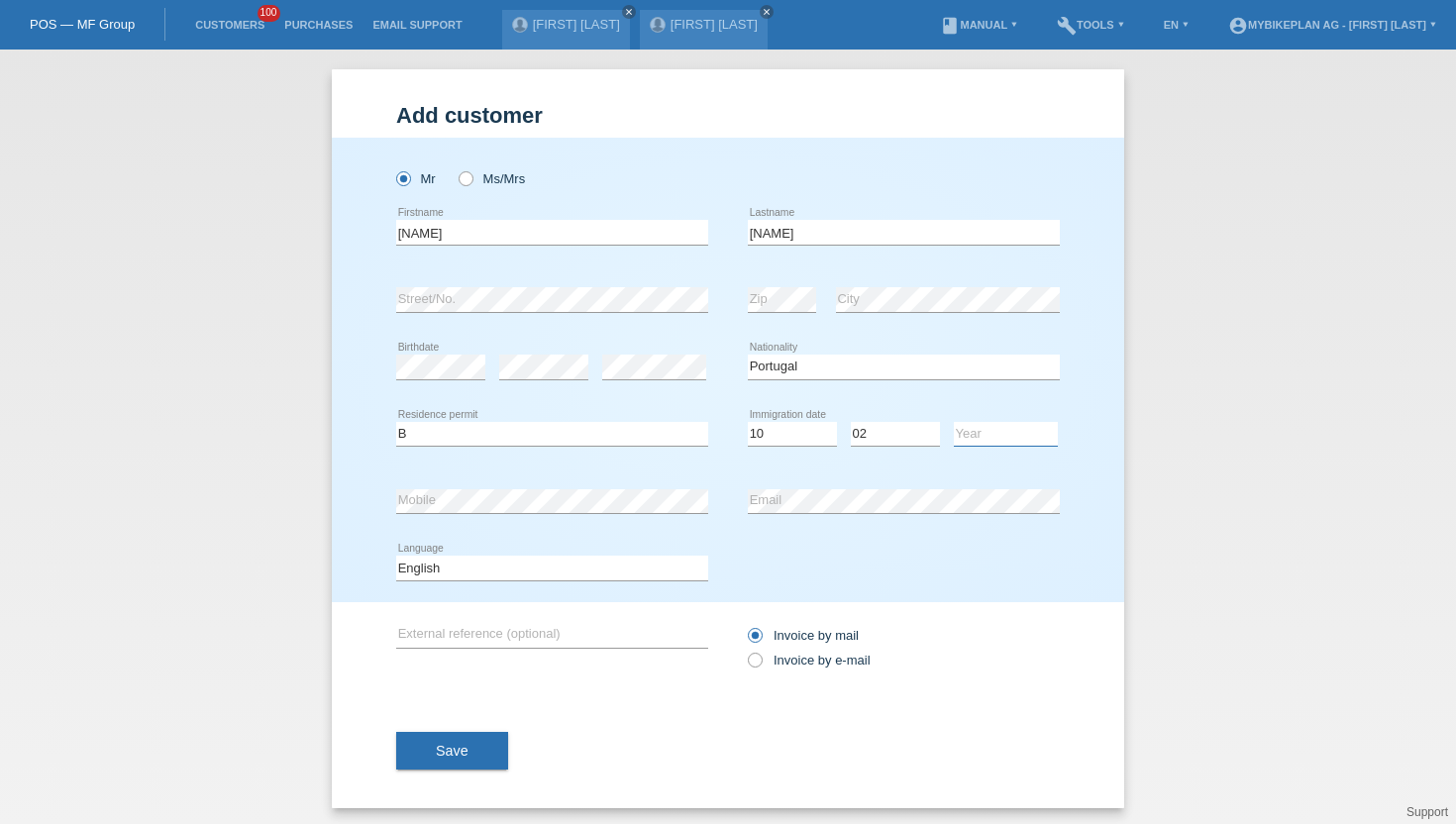 click on "Year
2025
2024
2023
2022
2021
2020
2019
2018
2017 2016 2015 2014 2013 2012 2011 2010 2009 2008 2007 2006 2005 2004 2003 2002 2001" at bounding box center [1005, 434] 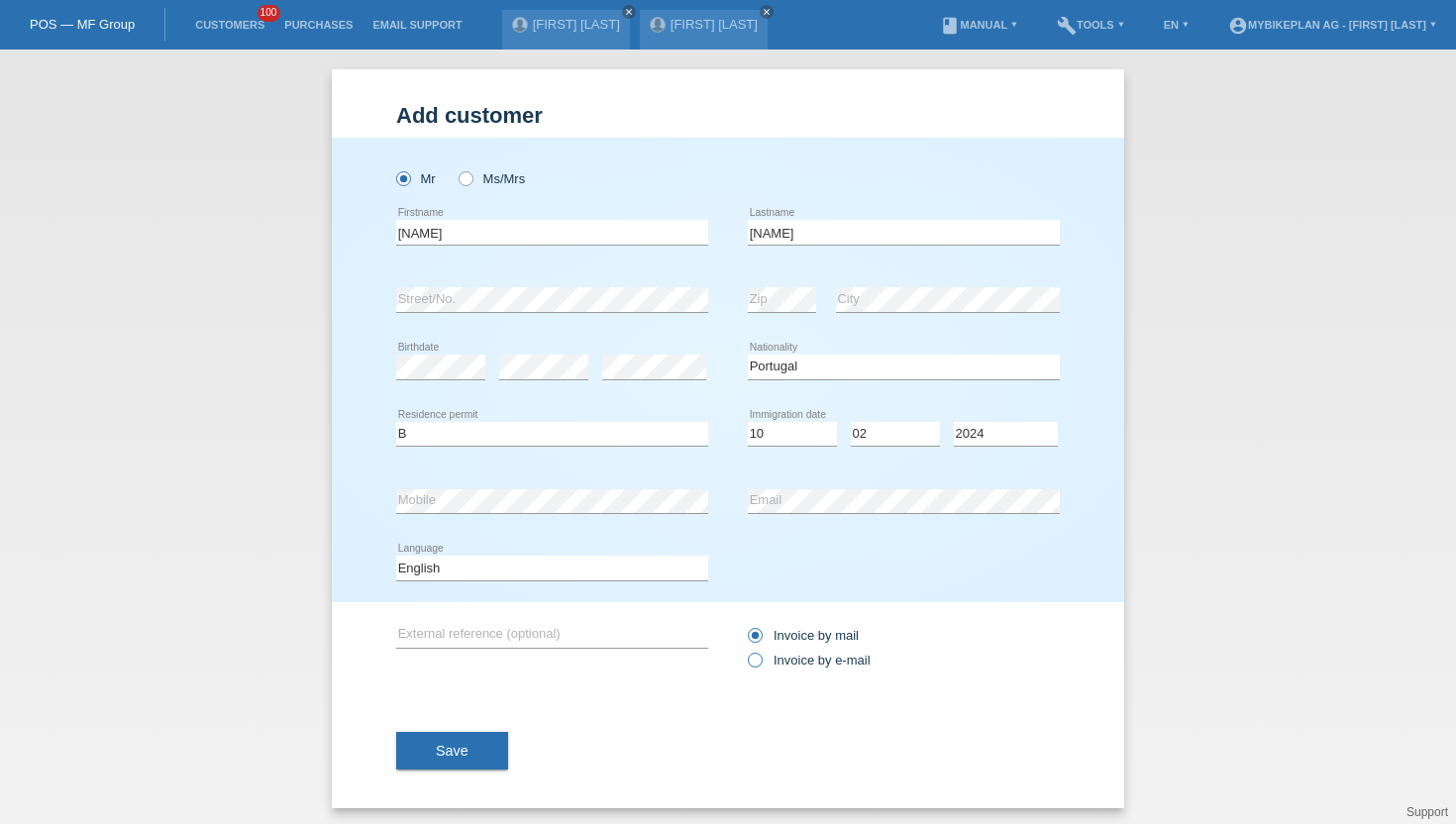 click at bounding box center [745, 650] 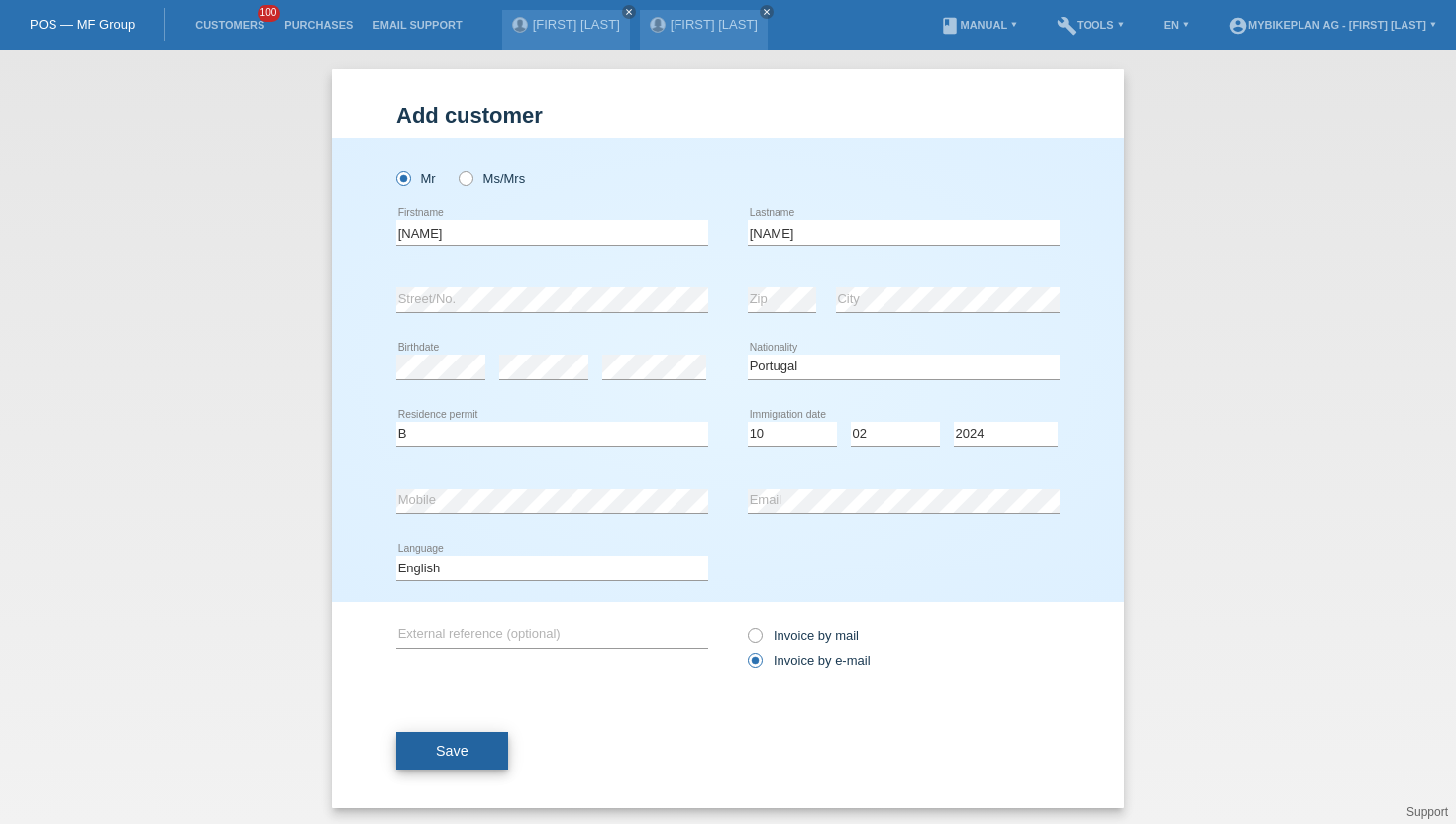 click on "Save" at bounding box center [452, 751] 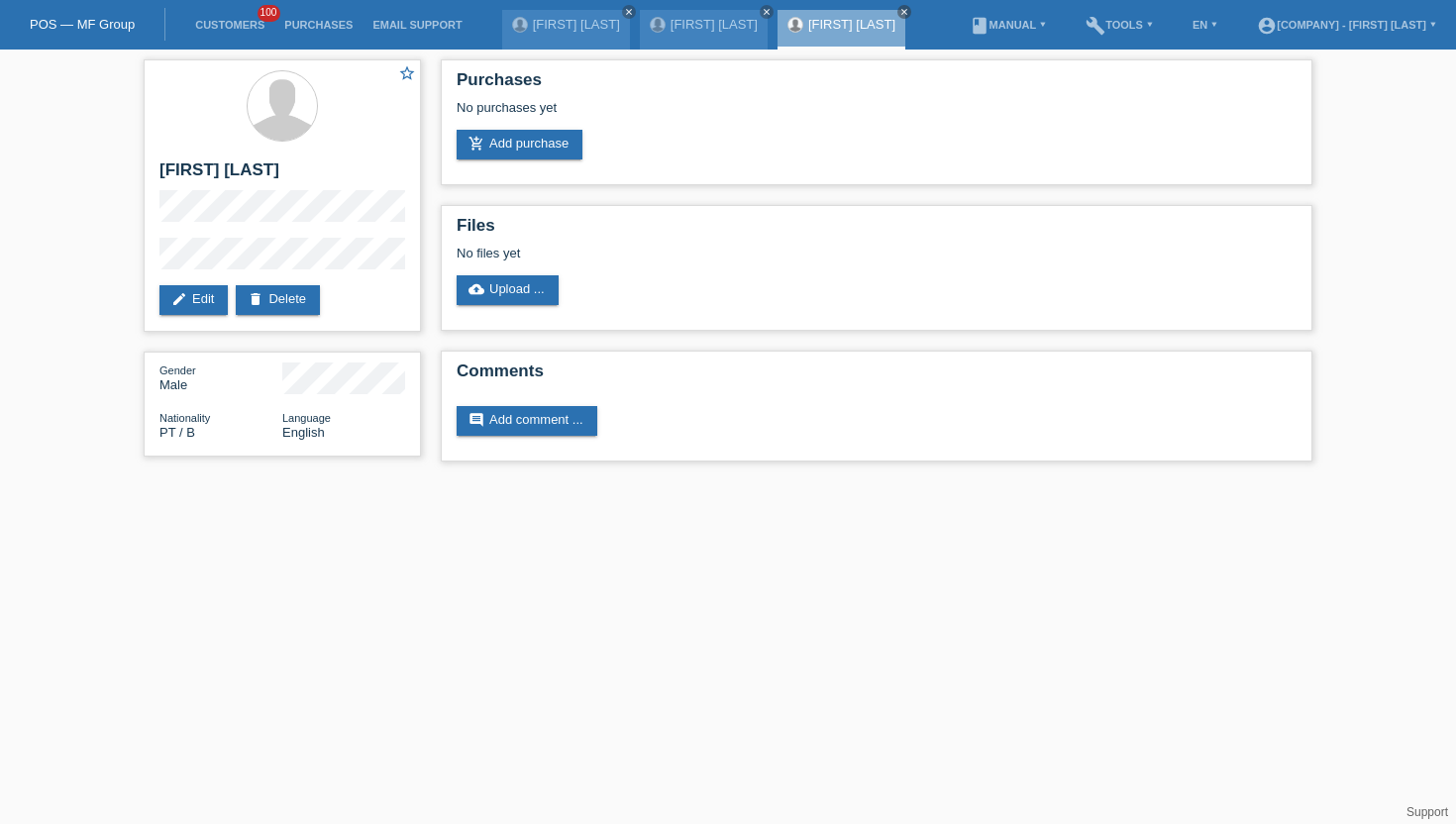scroll, scrollTop: 0, scrollLeft: 0, axis: both 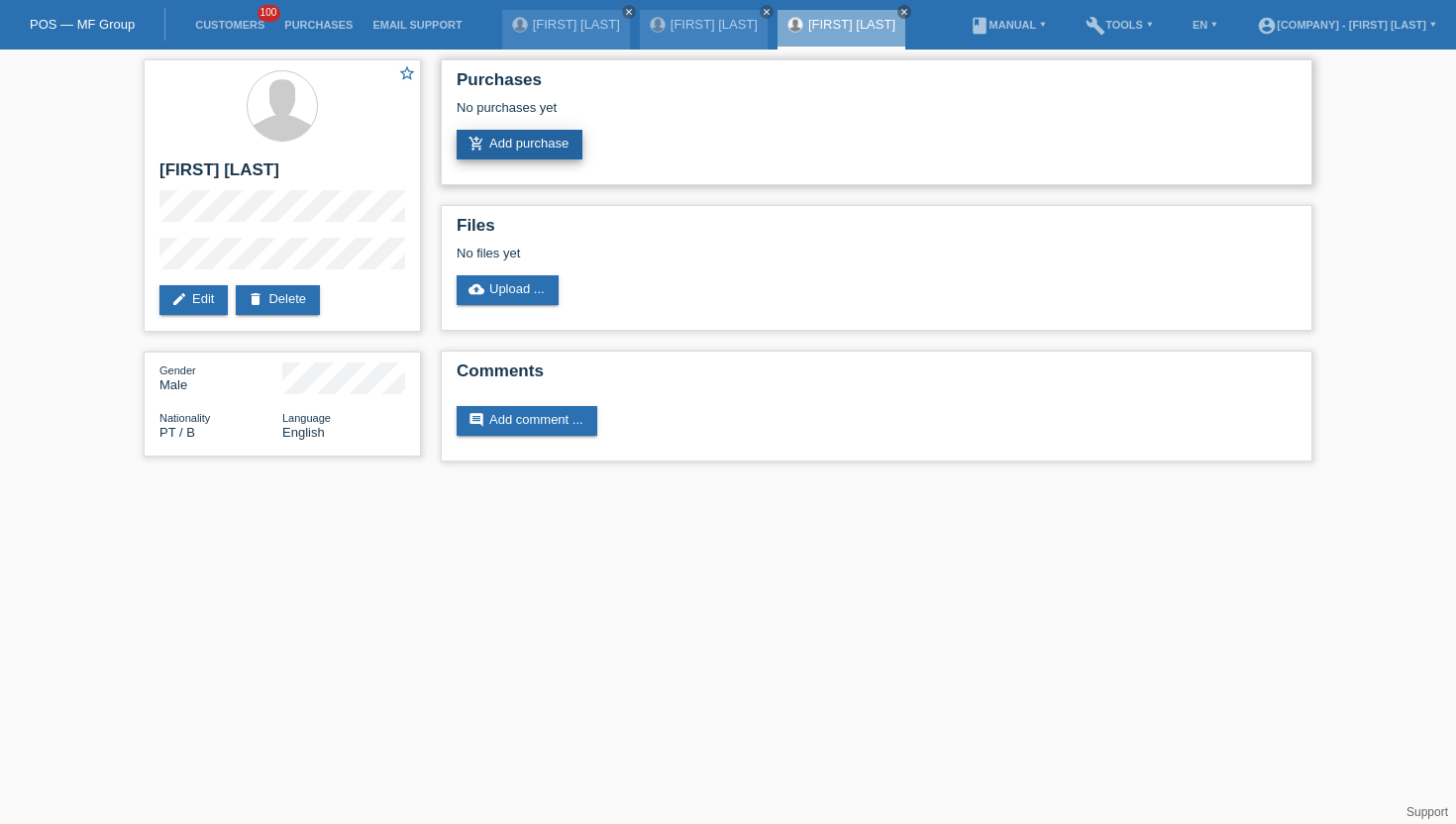 click on "add_shopping_cart  Add purchase" at bounding box center (519, 145) 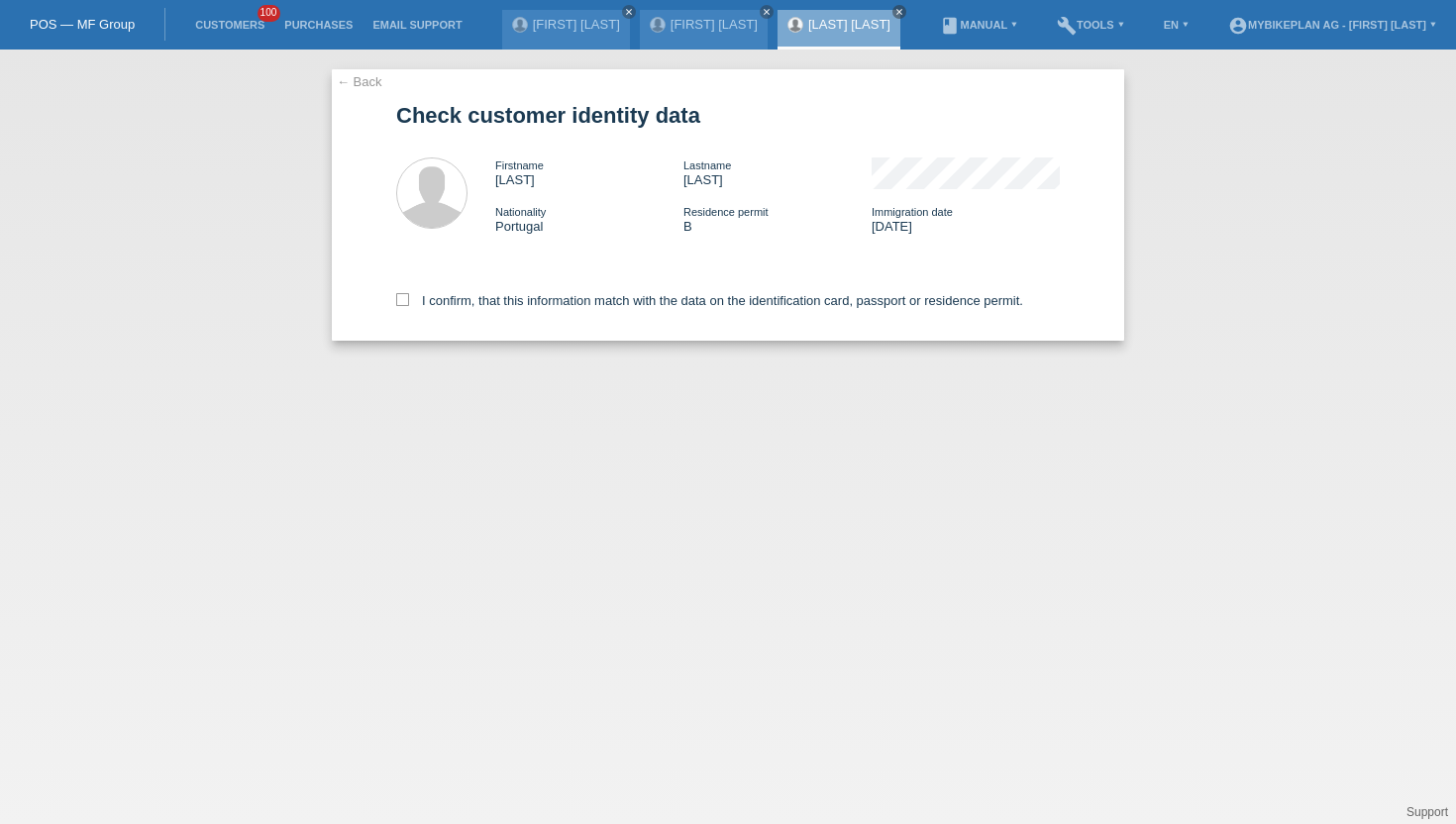 scroll, scrollTop: 0, scrollLeft: 0, axis: both 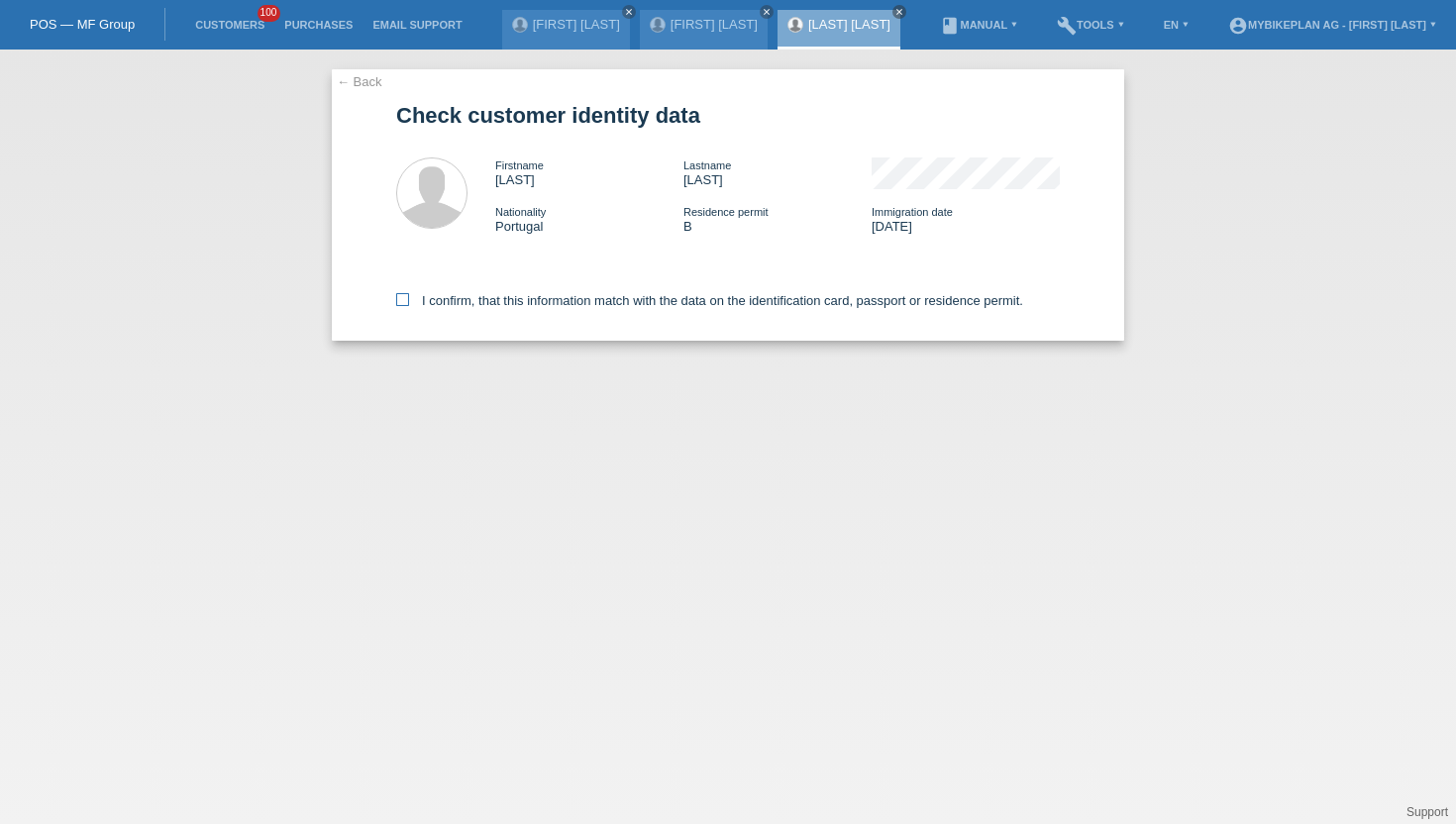 click at bounding box center (402, 299) 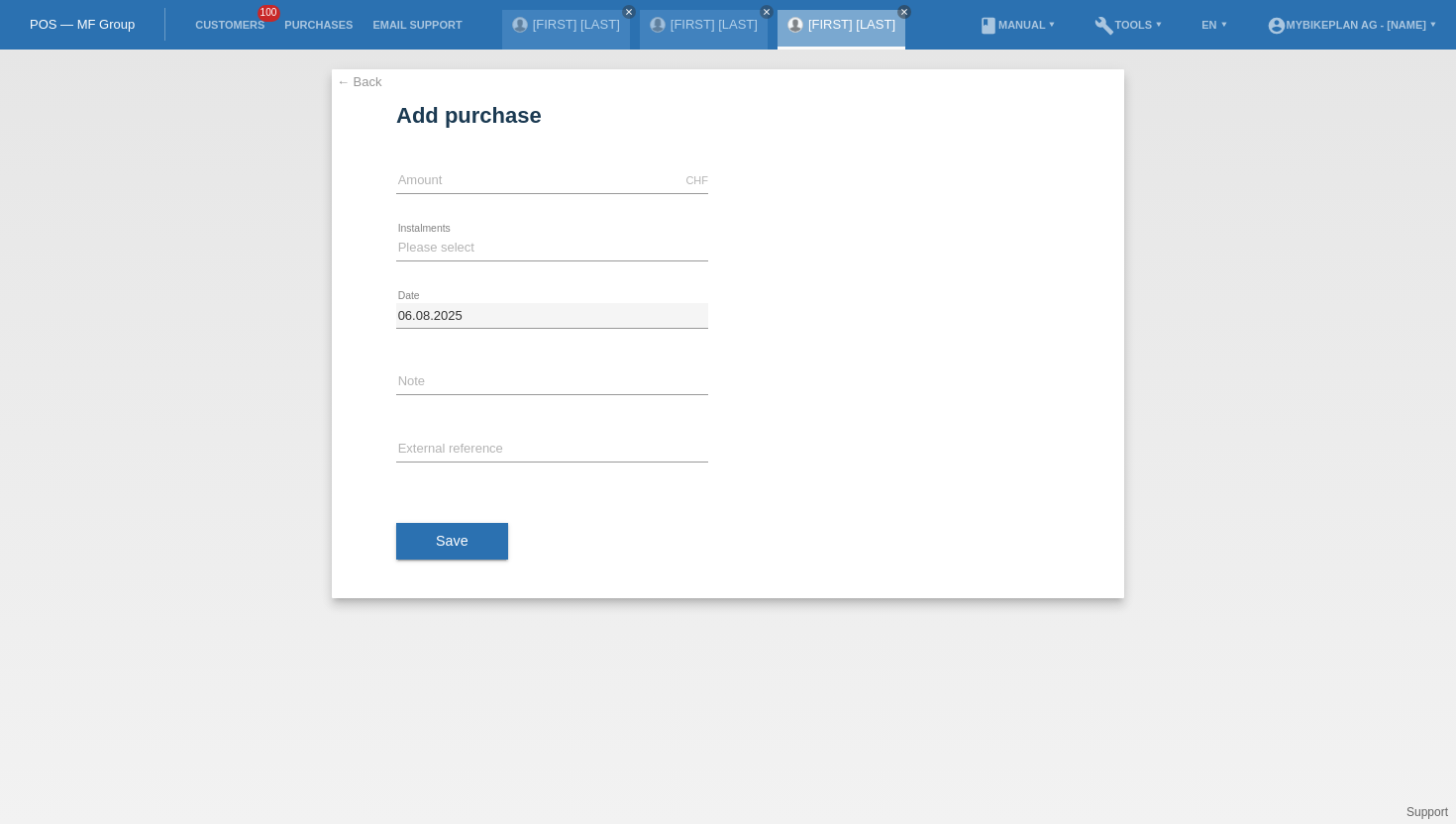 scroll, scrollTop: 0, scrollLeft: 0, axis: both 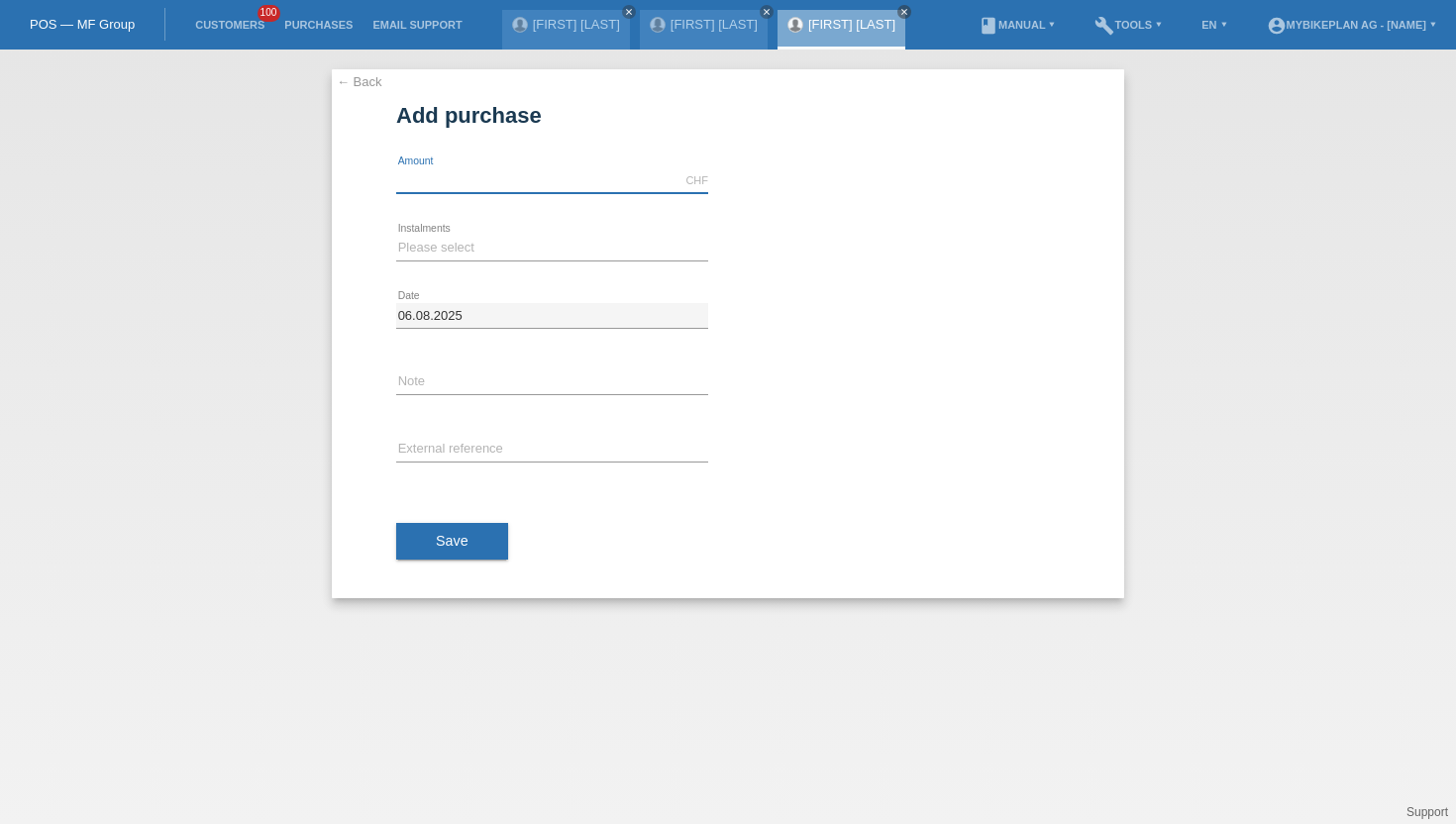 click at bounding box center (552, 180) 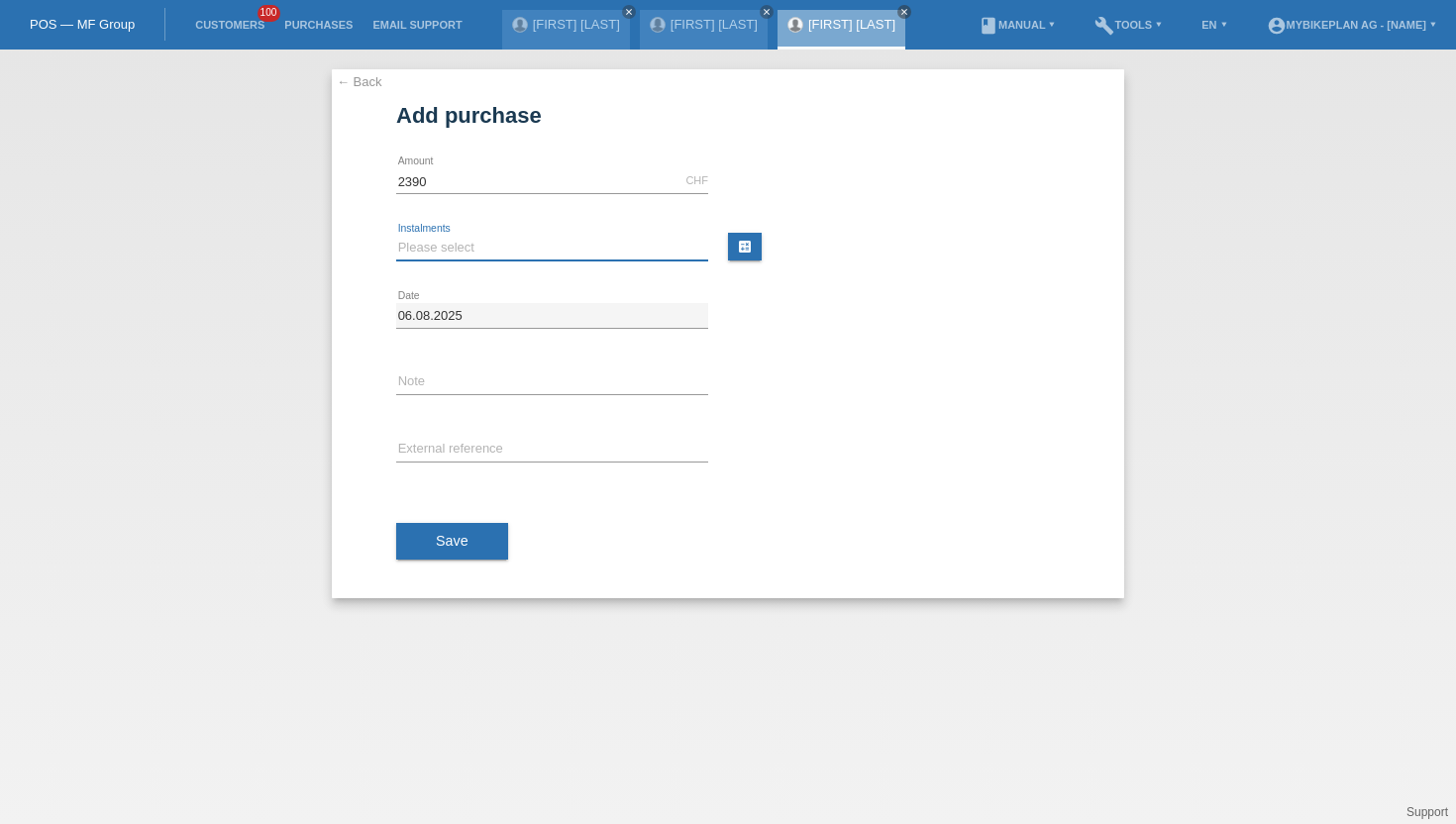 type on "2390.00" 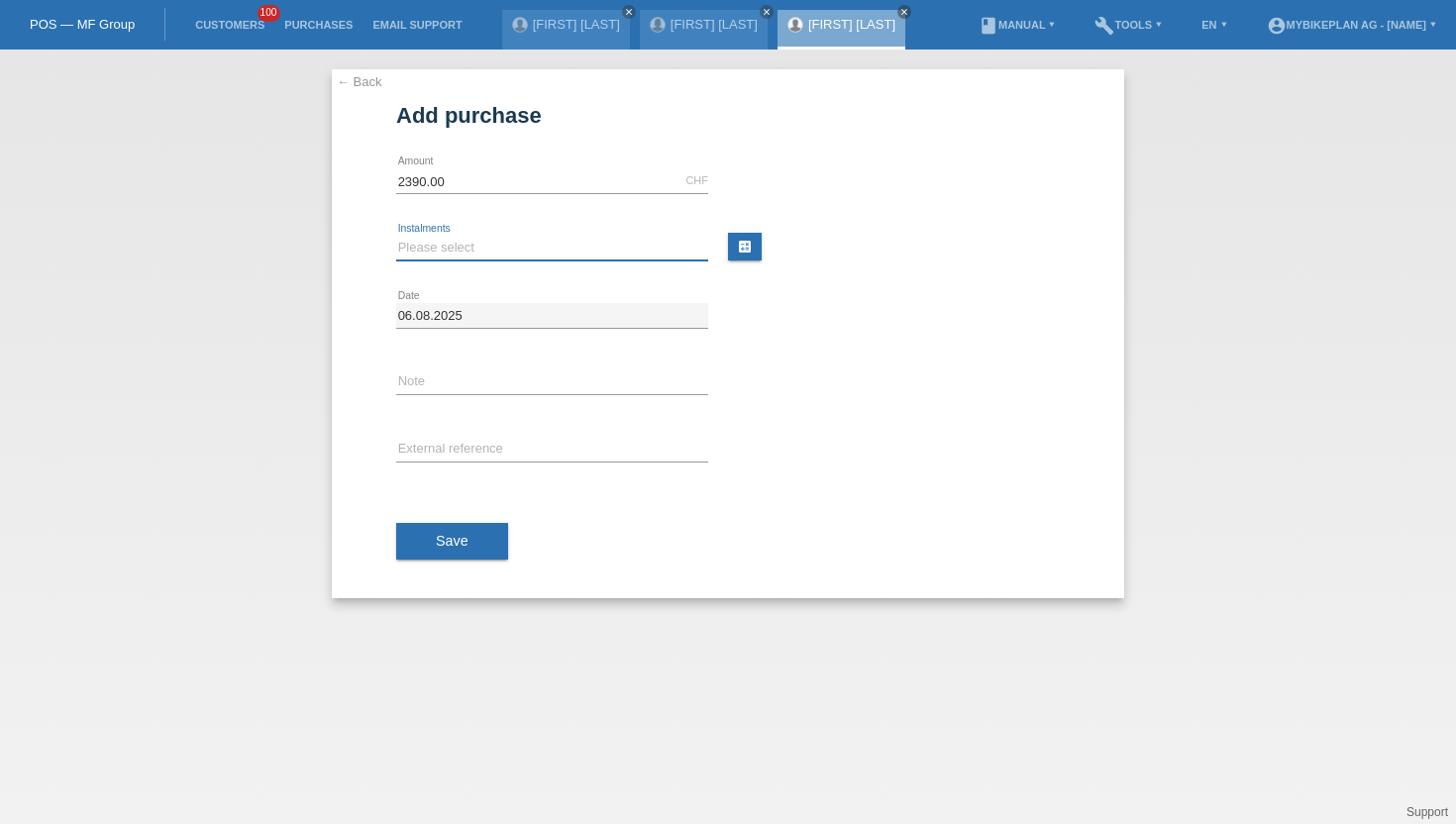 click on "Please select
6 instalments
12 instalments
18 instalments
24 instalments
36 instalments
48 instalments" at bounding box center [552, 248] 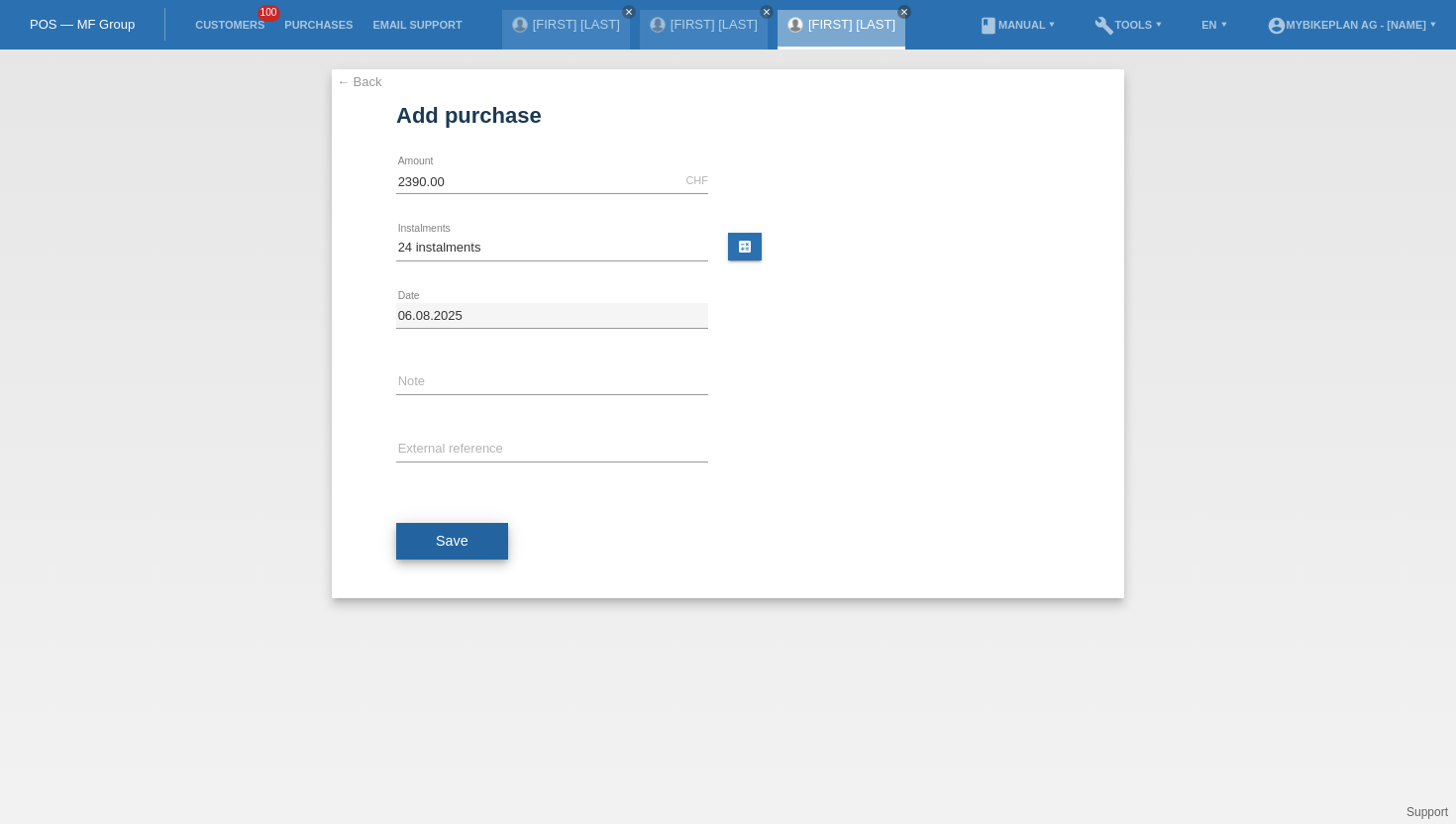 click on "Save" at bounding box center (452, 542) 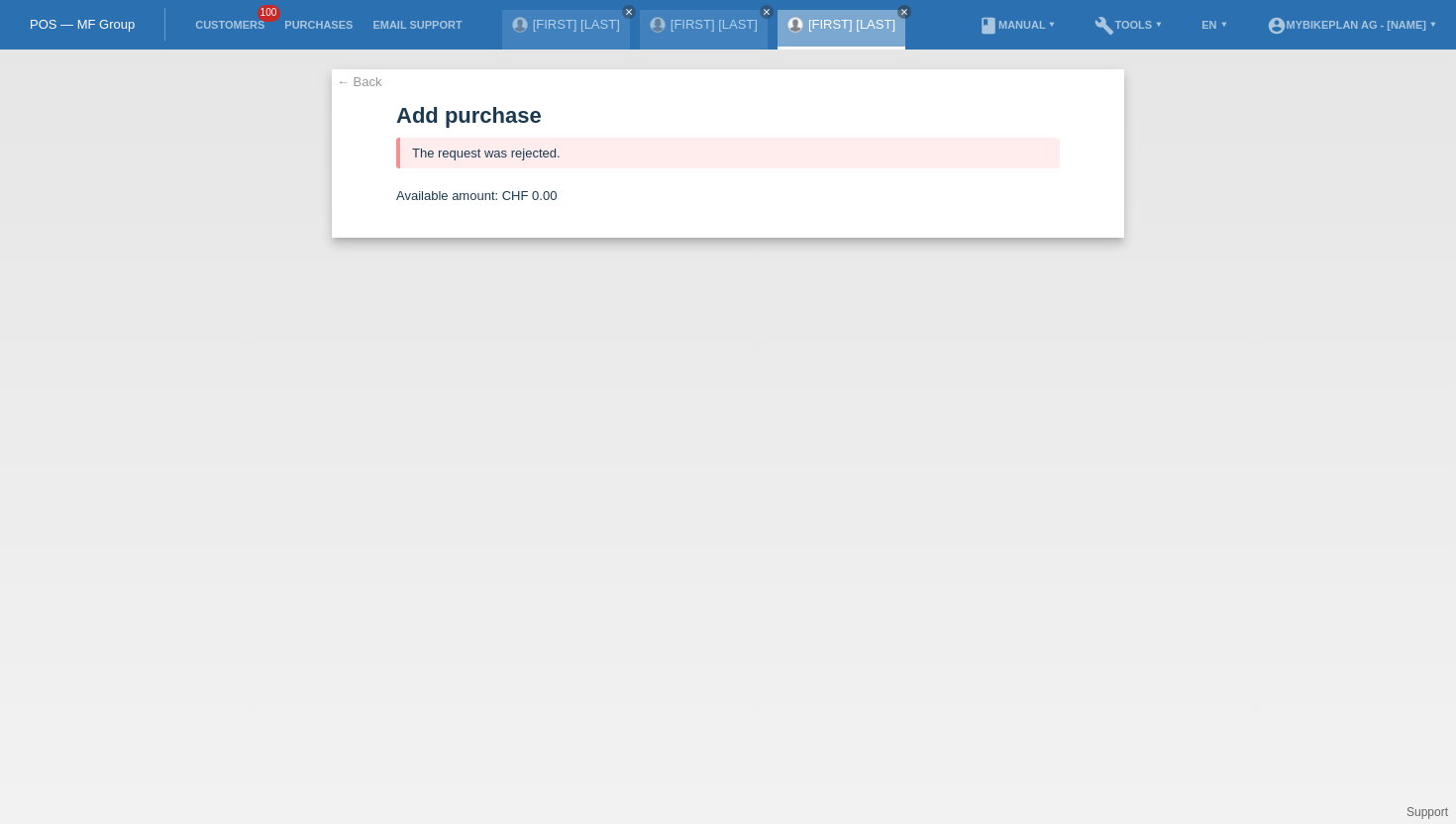 click on "[FIRST] [LAST]" at bounding box center [852, 24] 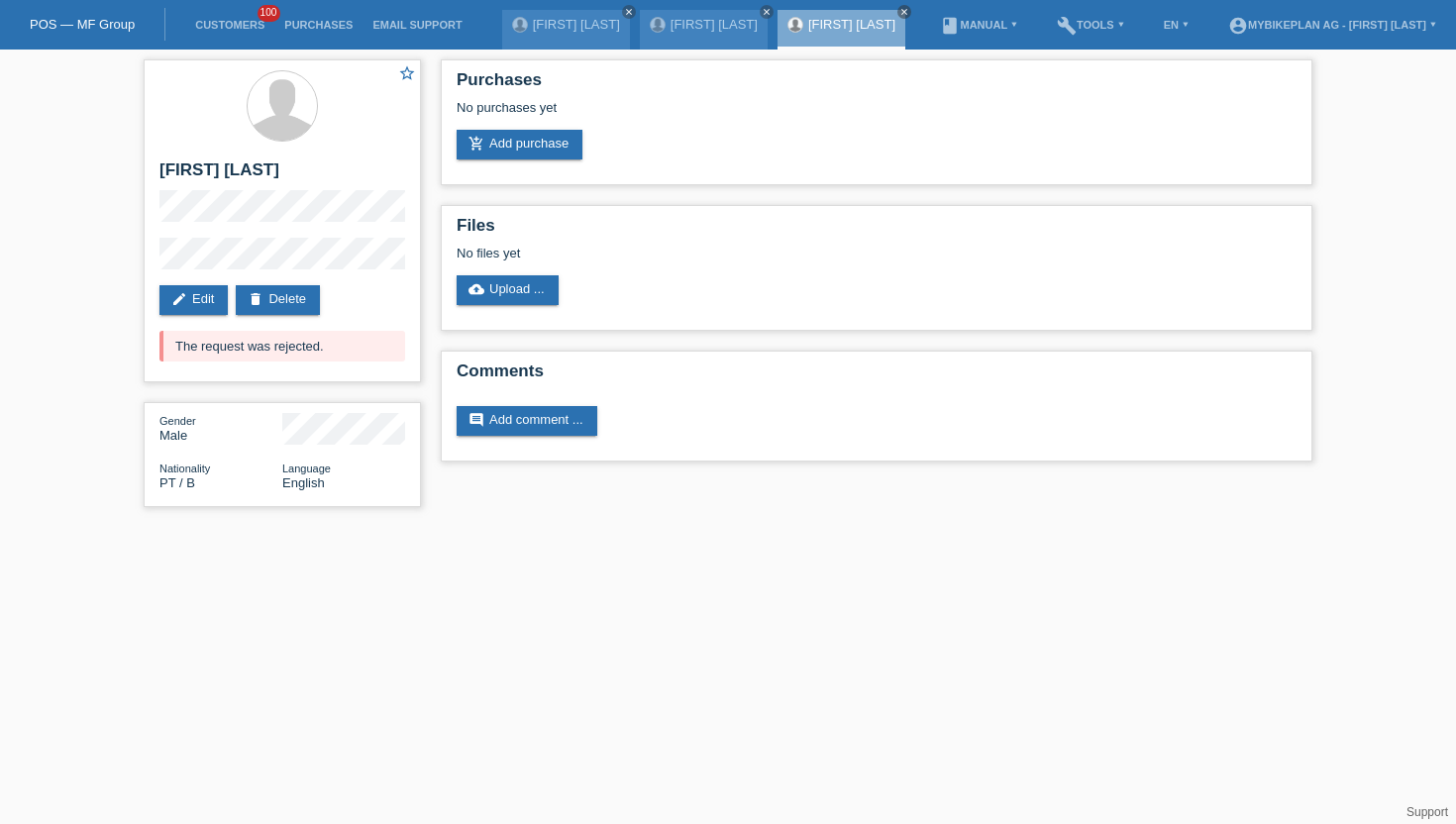 scroll, scrollTop: 0, scrollLeft: 0, axis: both 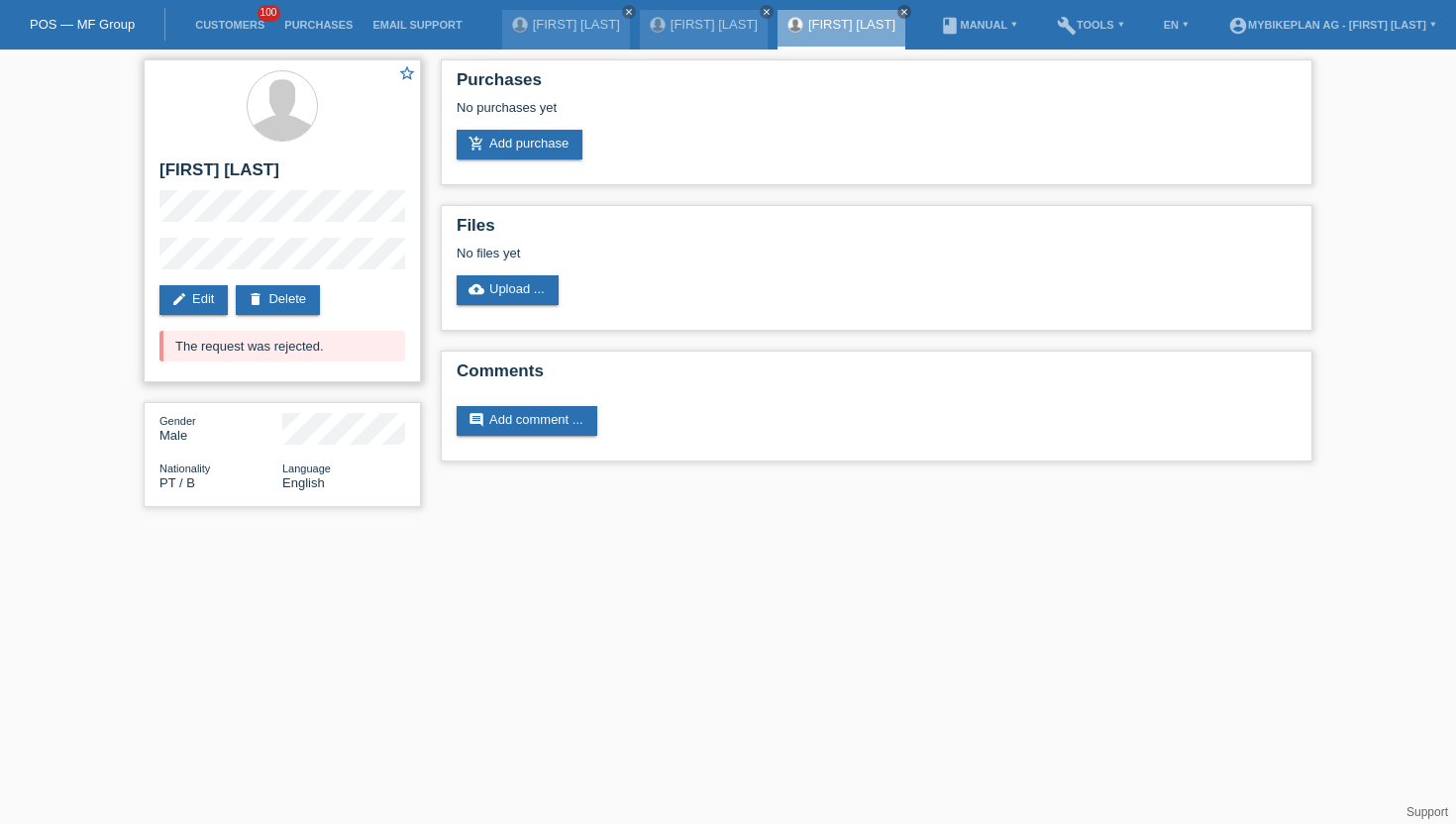 drag, startPoint x: 356, startPoint y: 169, endPoint x: 155, endPoint y: 168, distance: 201.00249 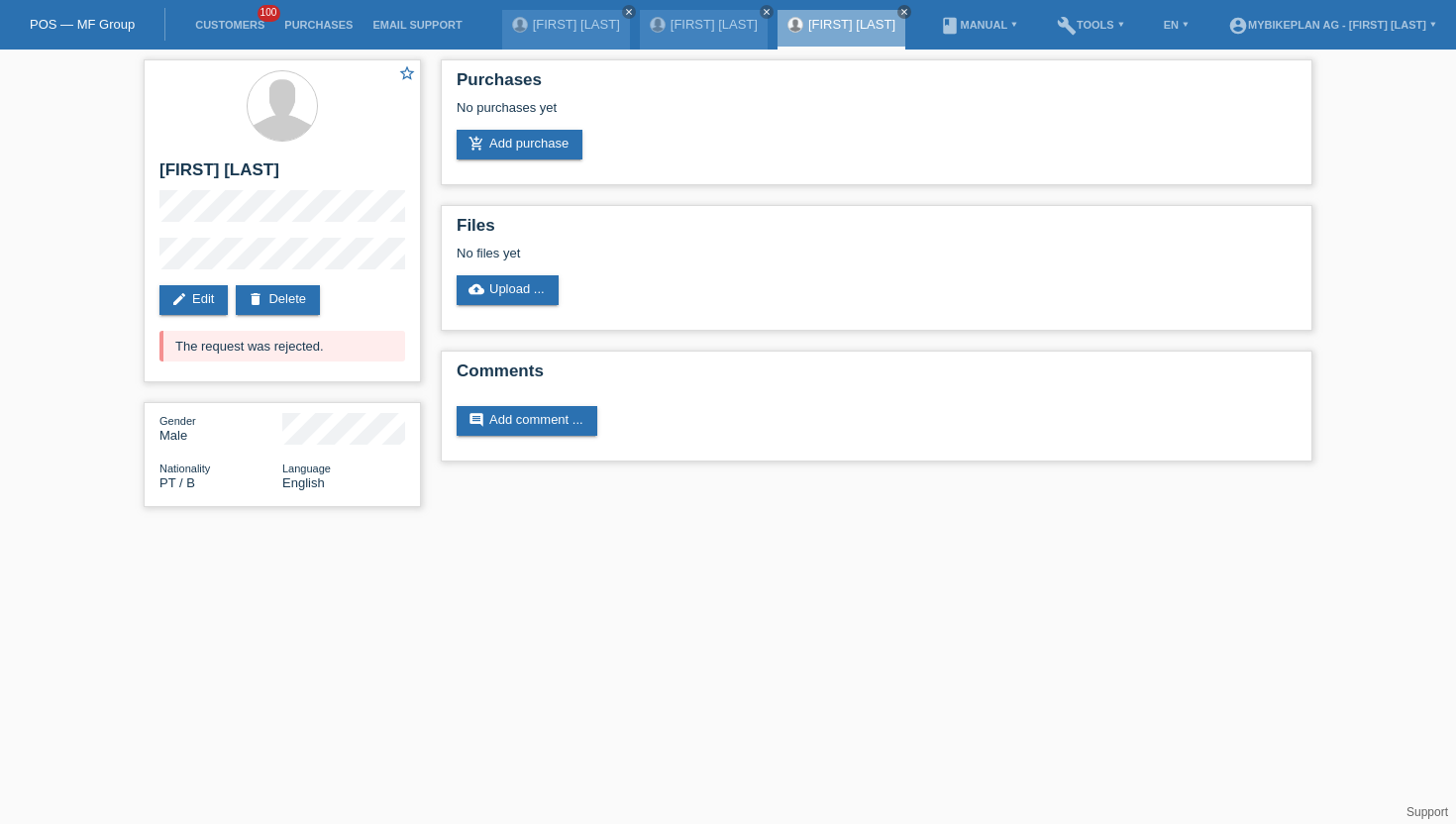click on "star_border
[FIRST] [LAST]
edit  Edit
delete  Delete
The request was rejected.
Gender
Male
Nationality
PT / B
Language
English" at bounding box center [282, 288] 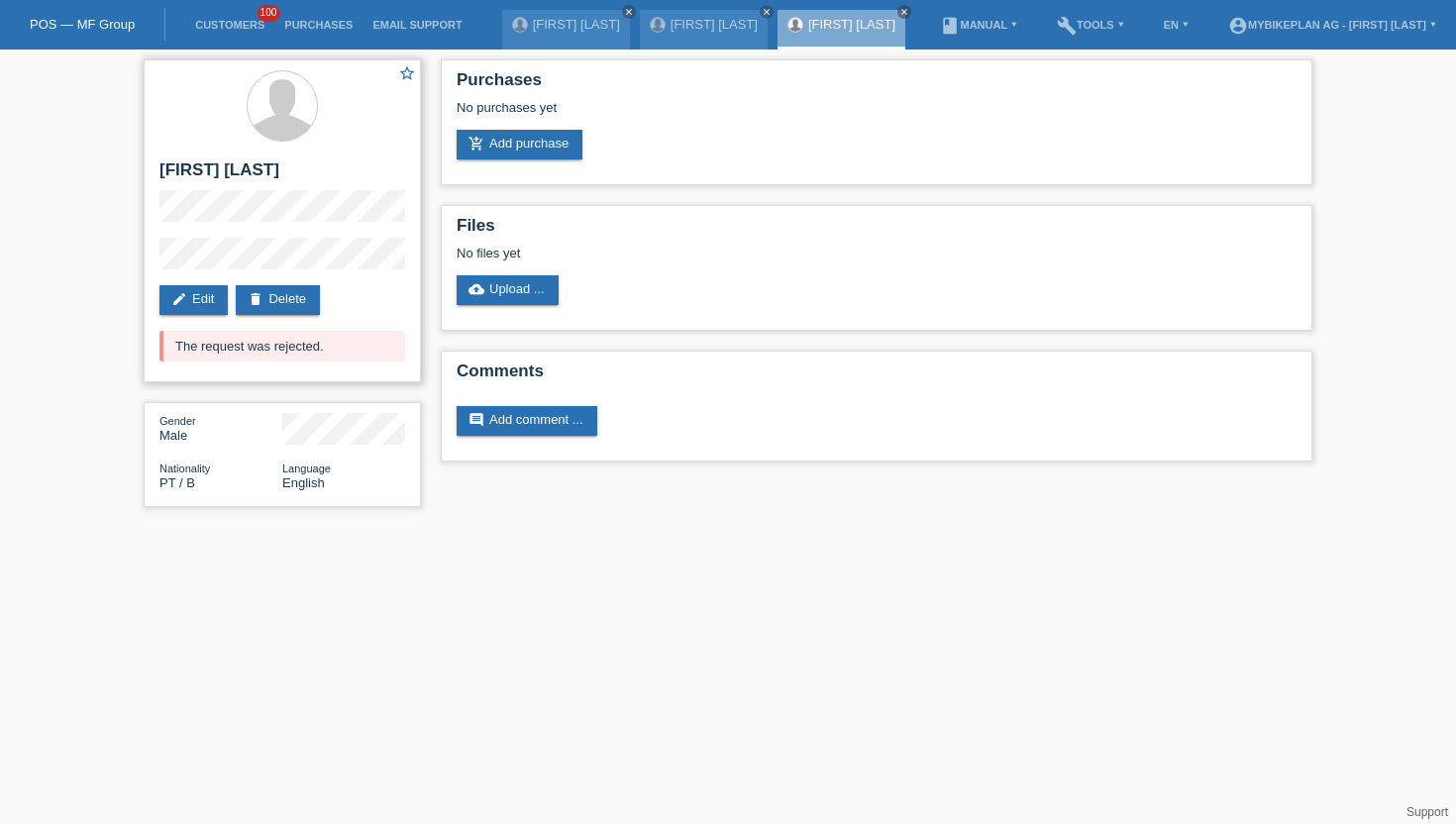 click on "star_border
[FIRST] [LAST]
edit  Edit
delete  Delete
The request was rejected." at bounding box center [282, 221] 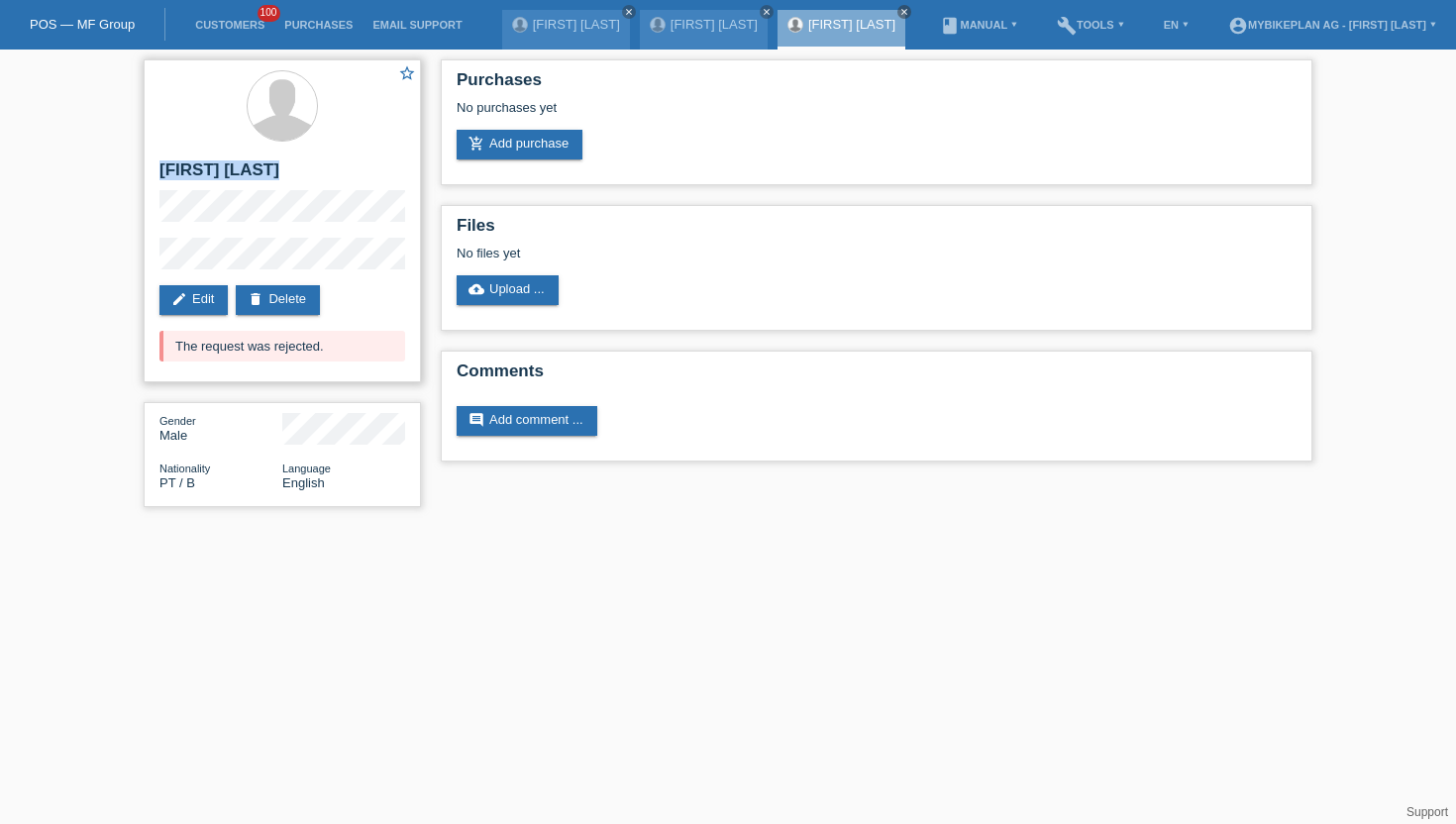 click on "[FIRST] [LAST]" at bounding box center (282, 175) 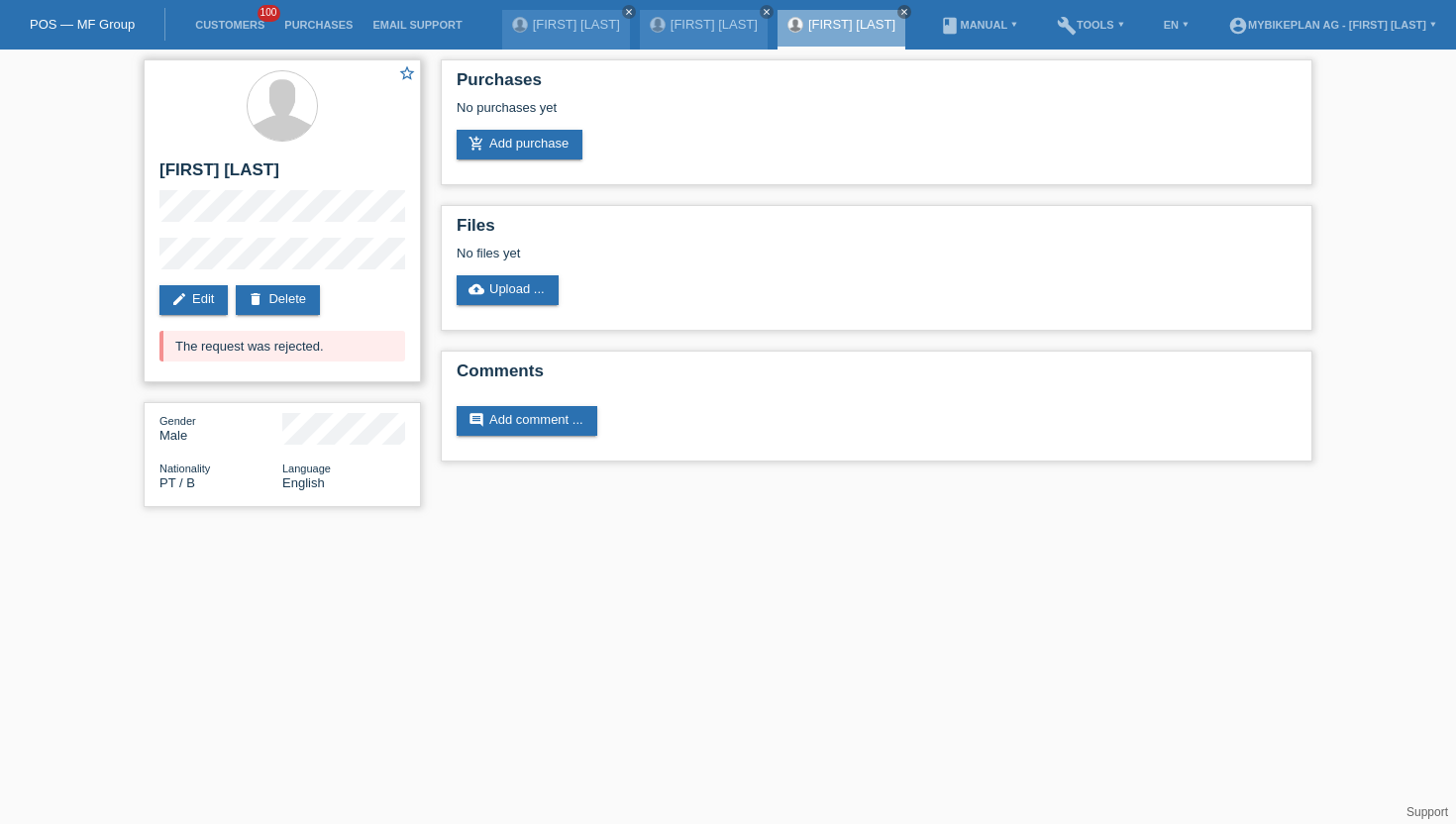 click on "star_border
[FIRST] [LAST]
edit  Edit
delete  Delete
The request was rejected." at bounding box center [282, 221] 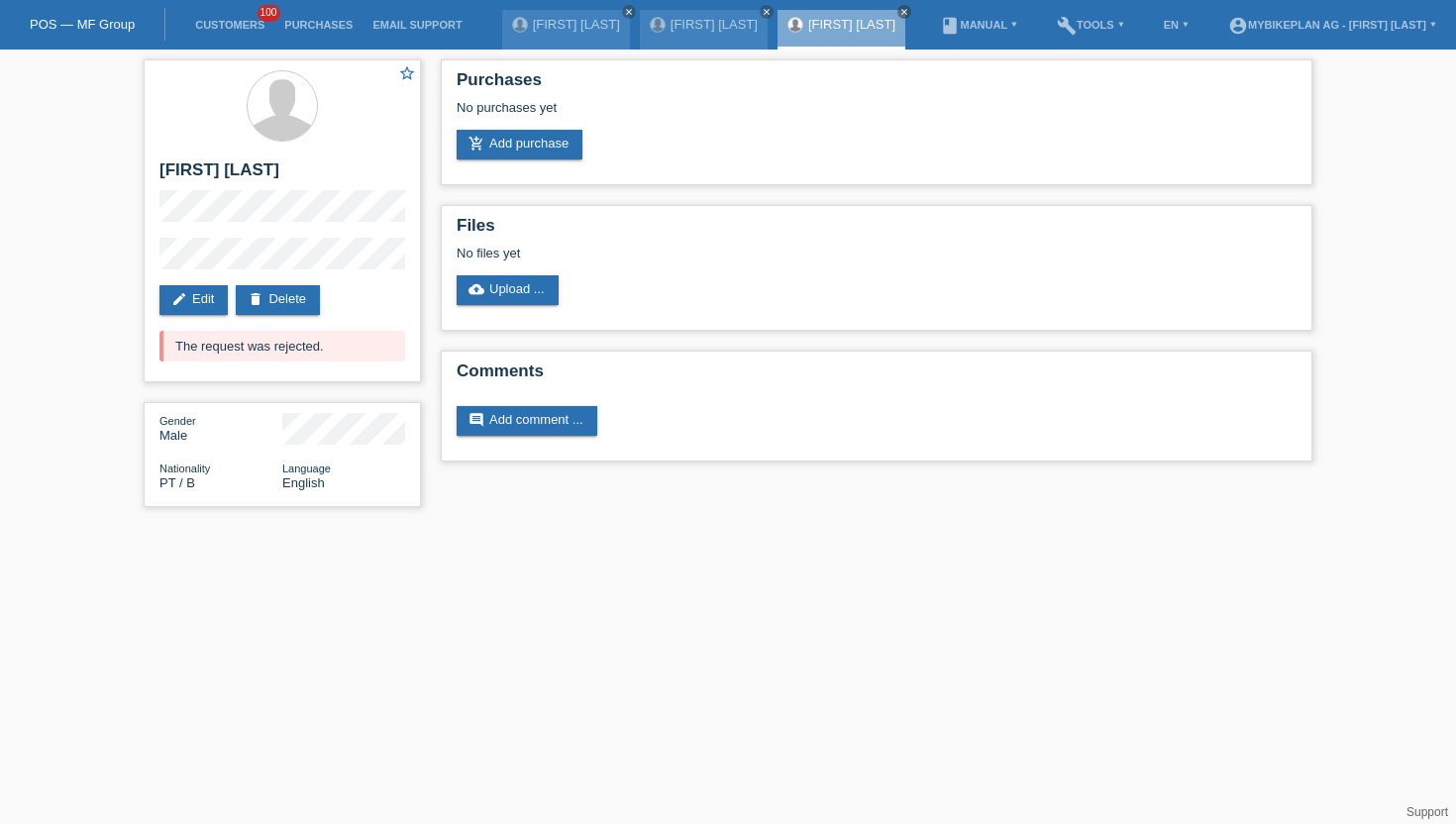 click on "star_border
[FIRST] [LAST]
edit  Edit
delete  Delete
The request was rejected.
Gender
Male
Nationality
PT / B
Language
English" at bounding box center [282, 288] 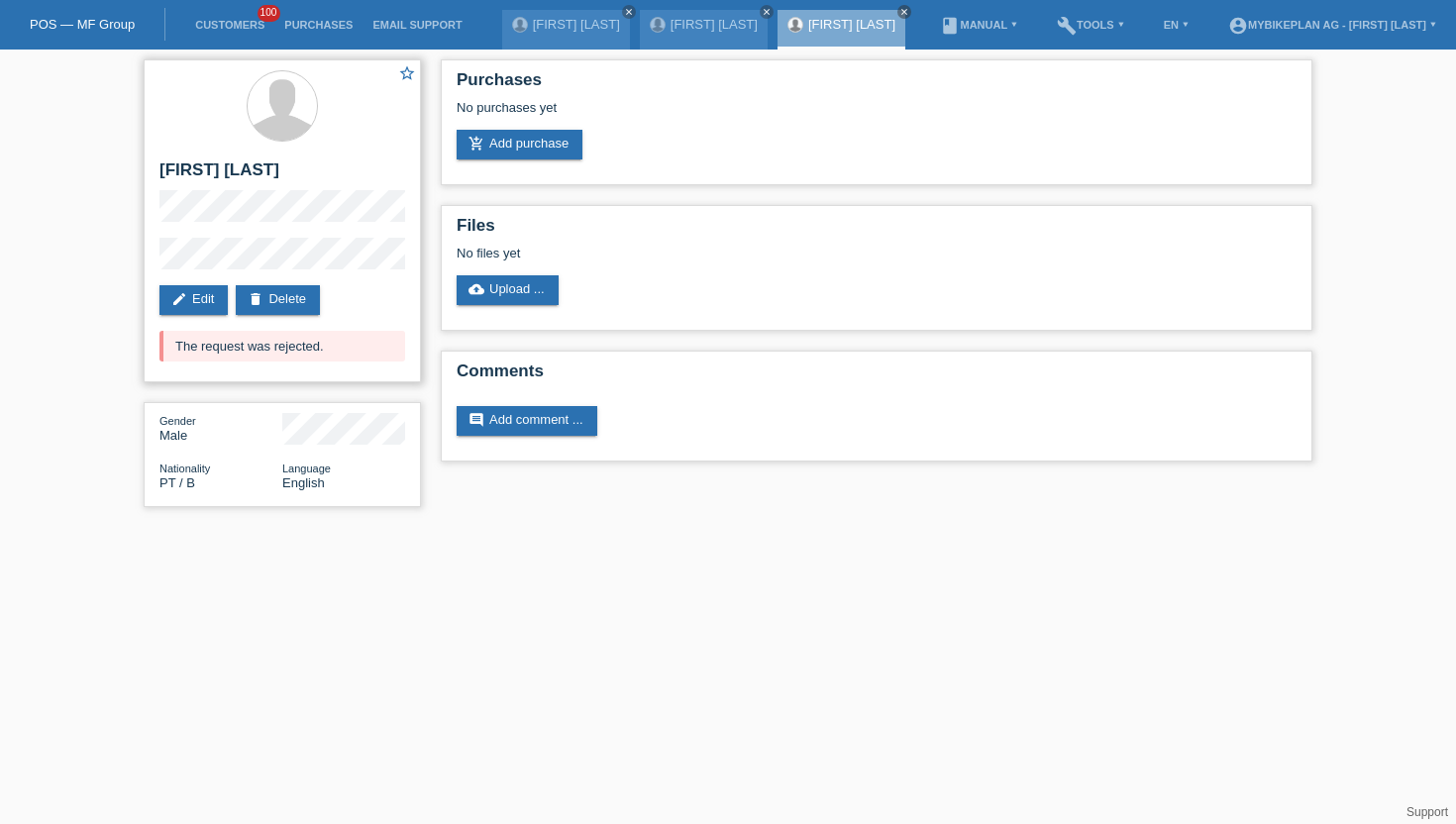 drag, startPoint x: 339, startPoint y: 167, endPoint x: 186, endPoint y: 176, distance: 153.26448 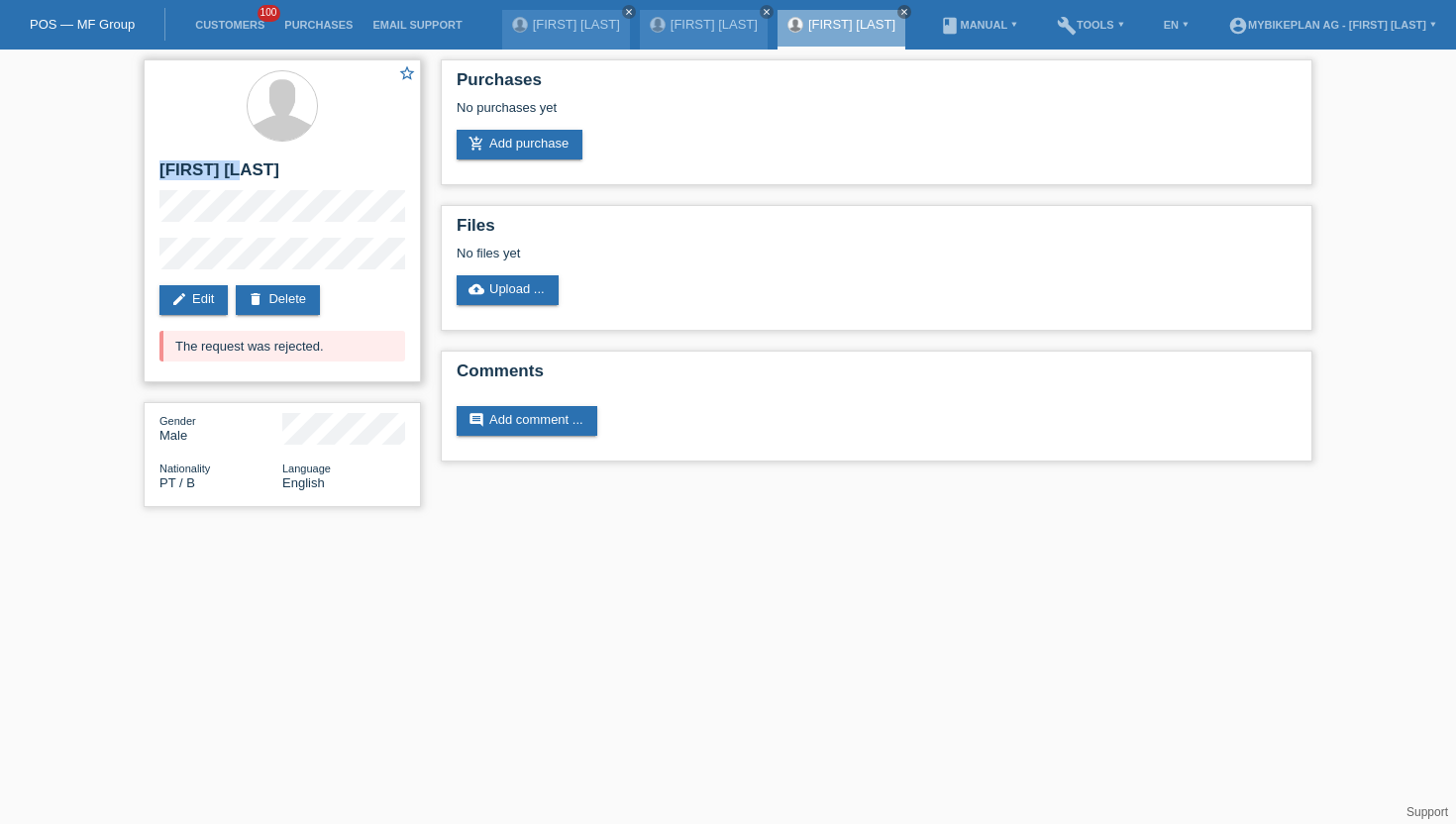 click on "[FIRST] [LAST]" at bounding box center [282, 175] 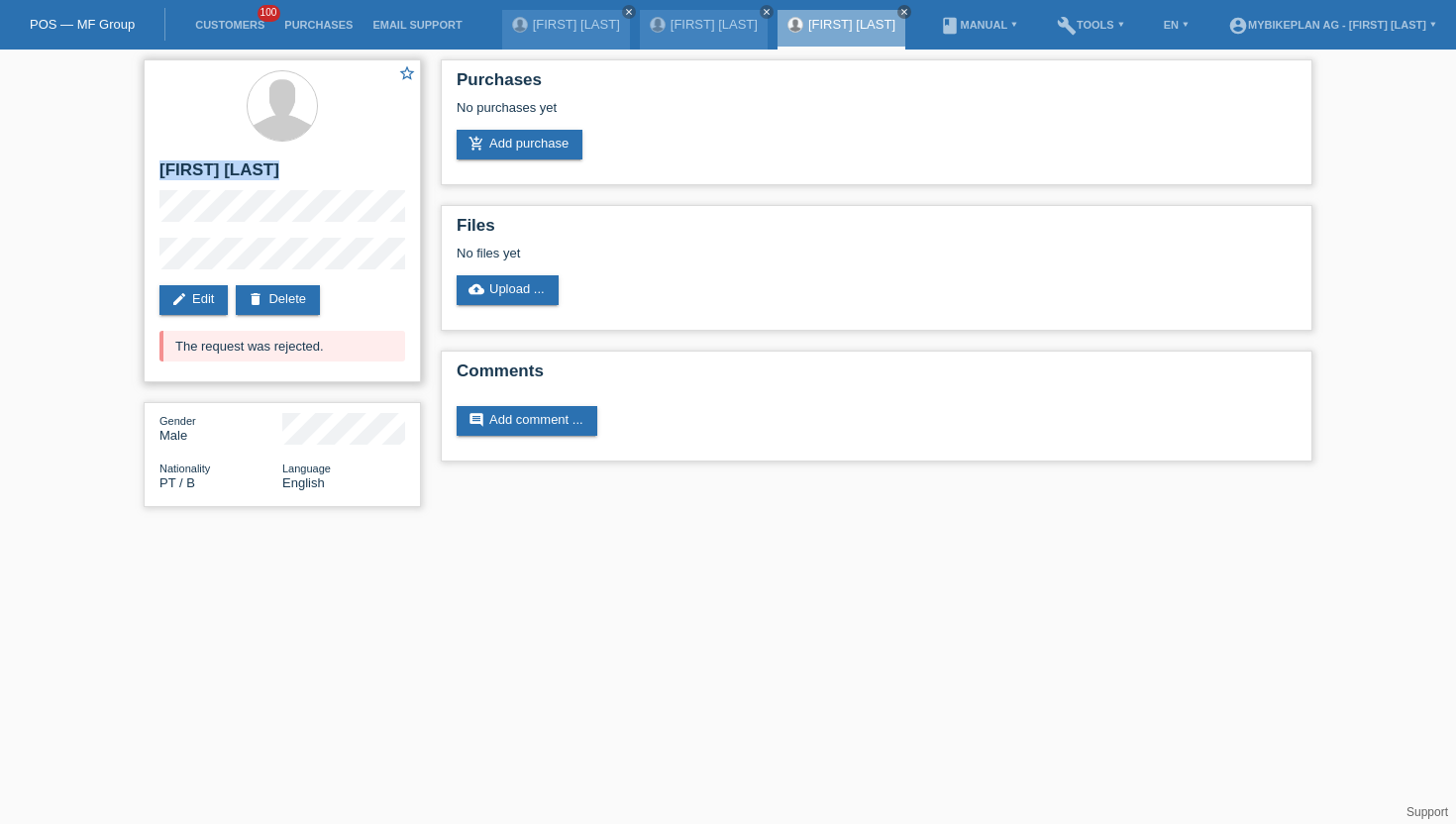 click on "[FIRST] [LAST]" at bounding box center (282, 175) 